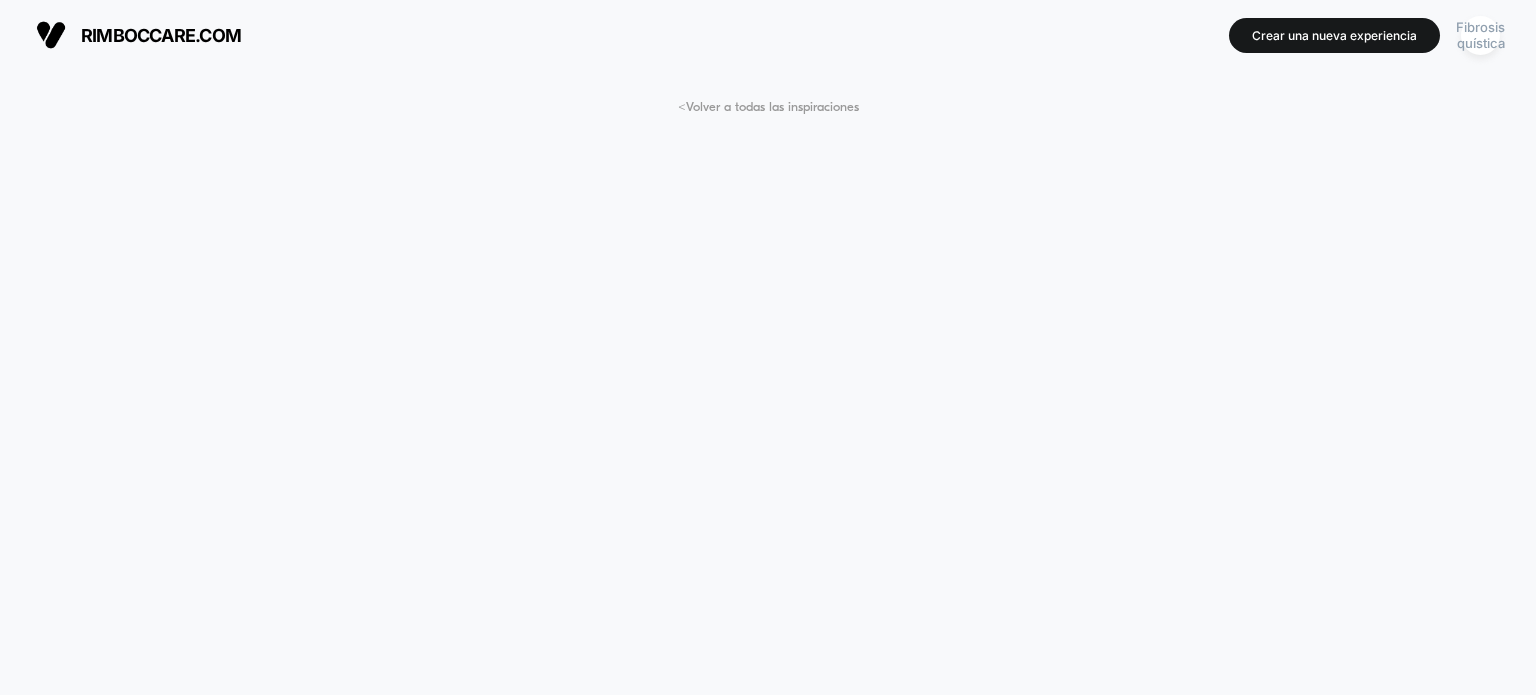 scroll, scrollTop: 0, scrollLeft: 0, axis: both 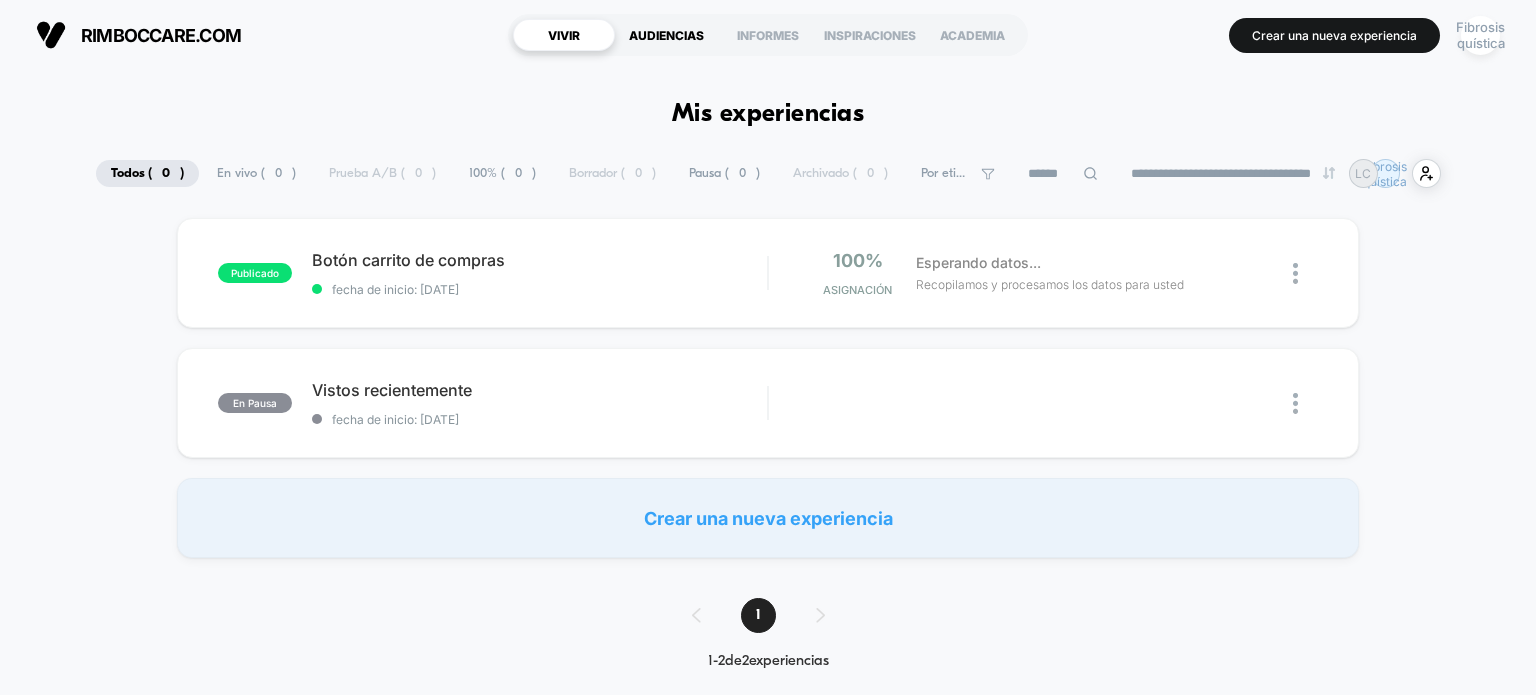 click on "AUDIENCIAS" at bounding box center (666, 35) 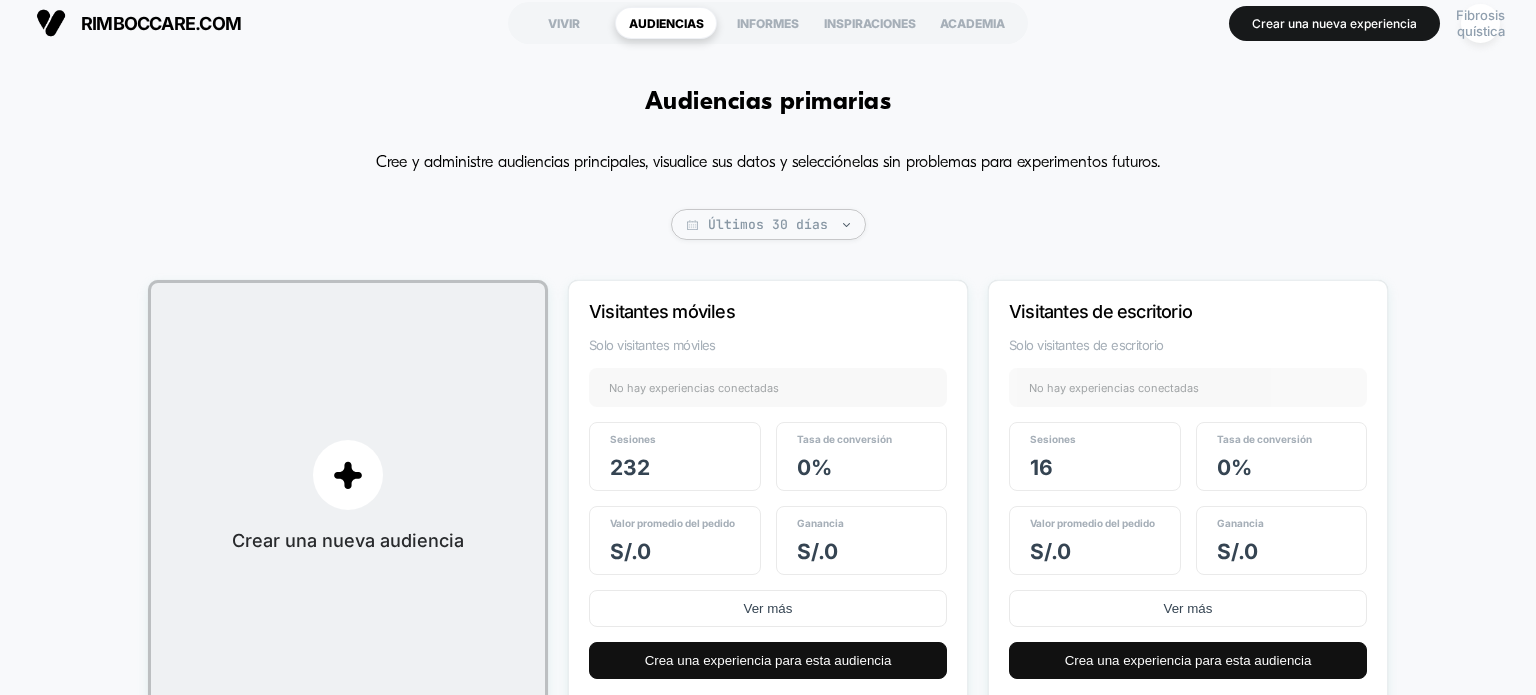 scroll, scrollTop: 0, scrollLeft: 0, axis: both 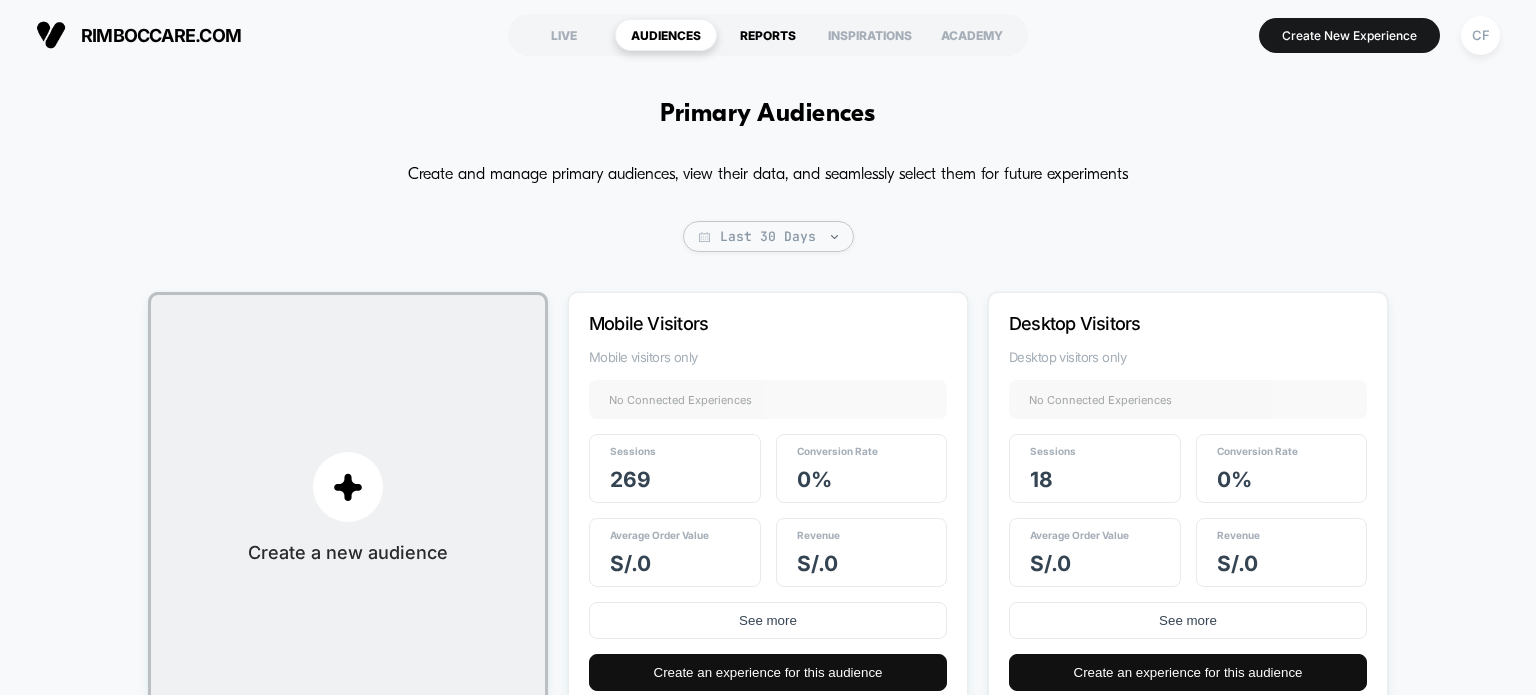 click on "REPORTS" at bounding box center [768, 35] 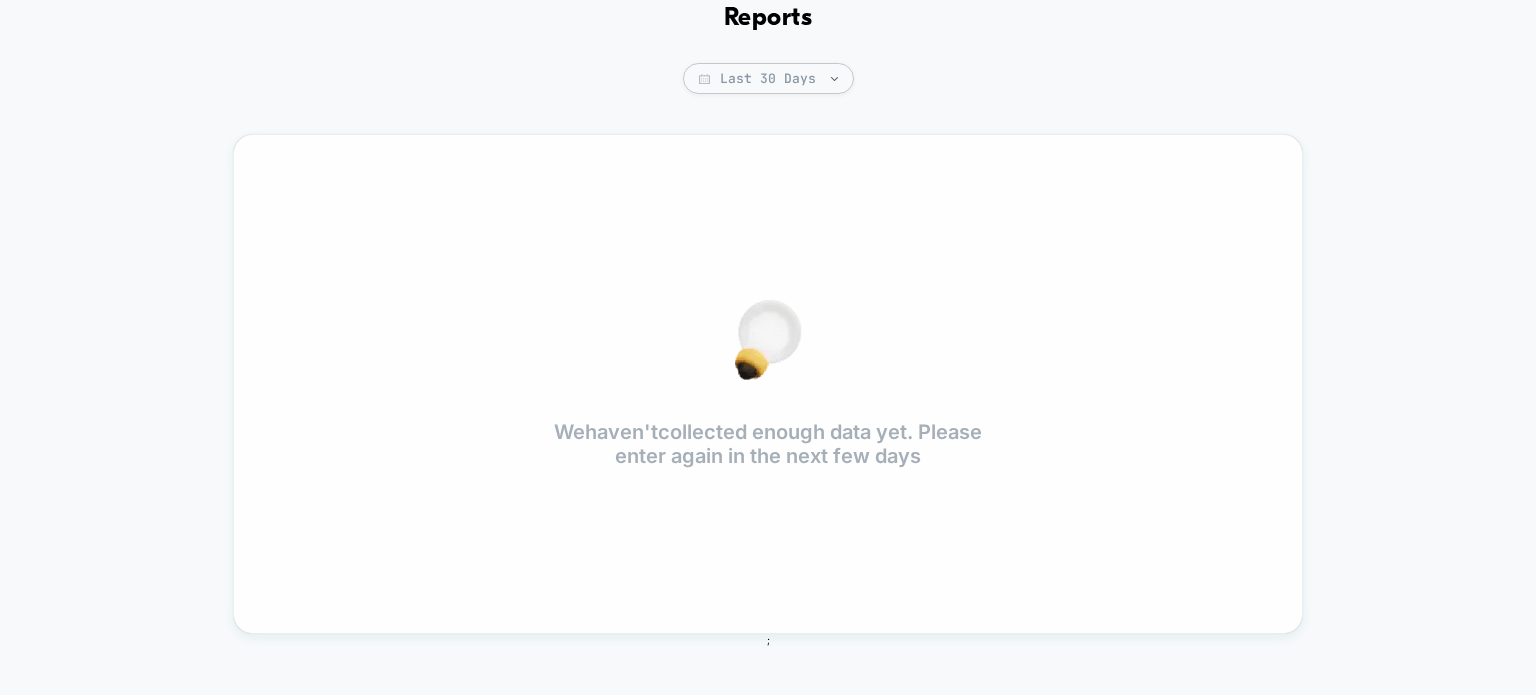 scroll, scrollTop: 0, scrollLeft: 0, axis: both 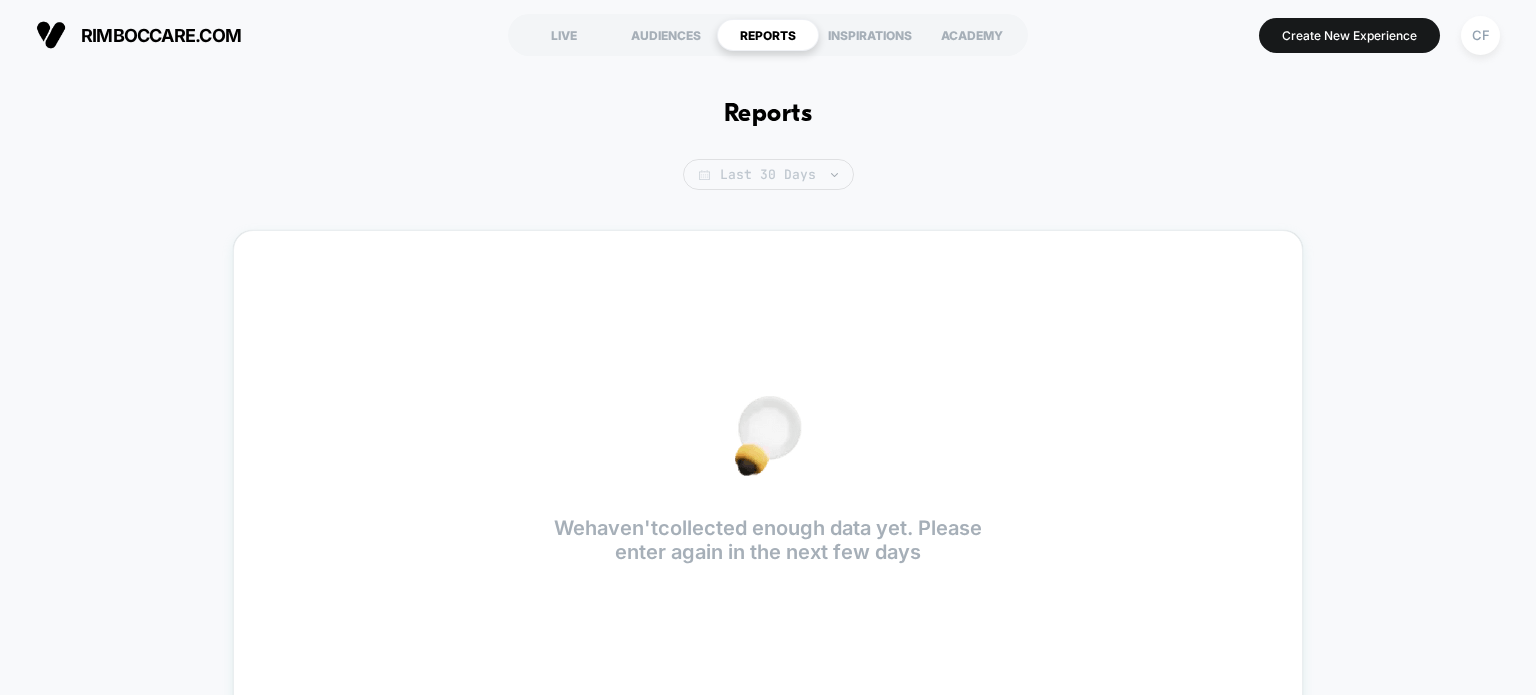 click on "Last 30 Days" at bounding box center [768, 174] 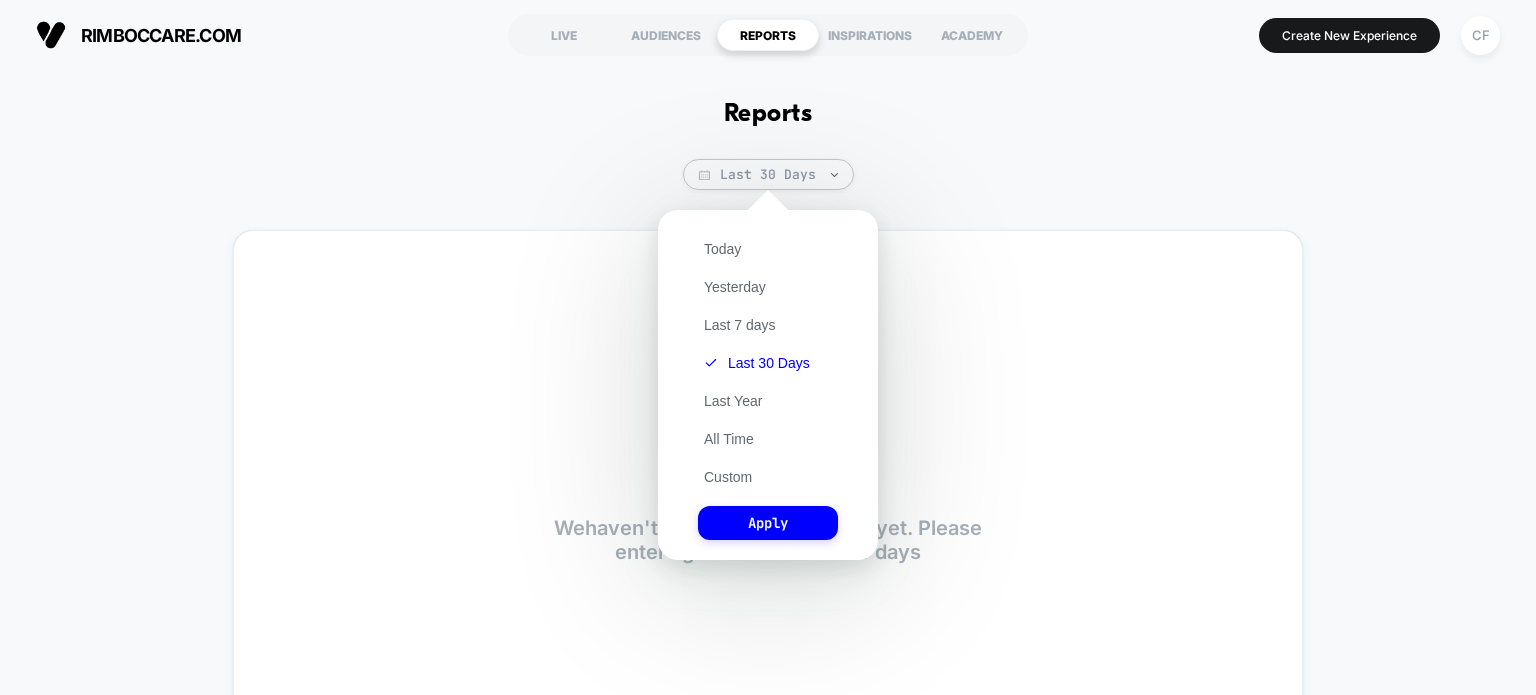 click on "Reports Last 30 Days   We  haven't  collected enough data yet. Please  enter again in the next few days ;" at bounding box center (768, 421) 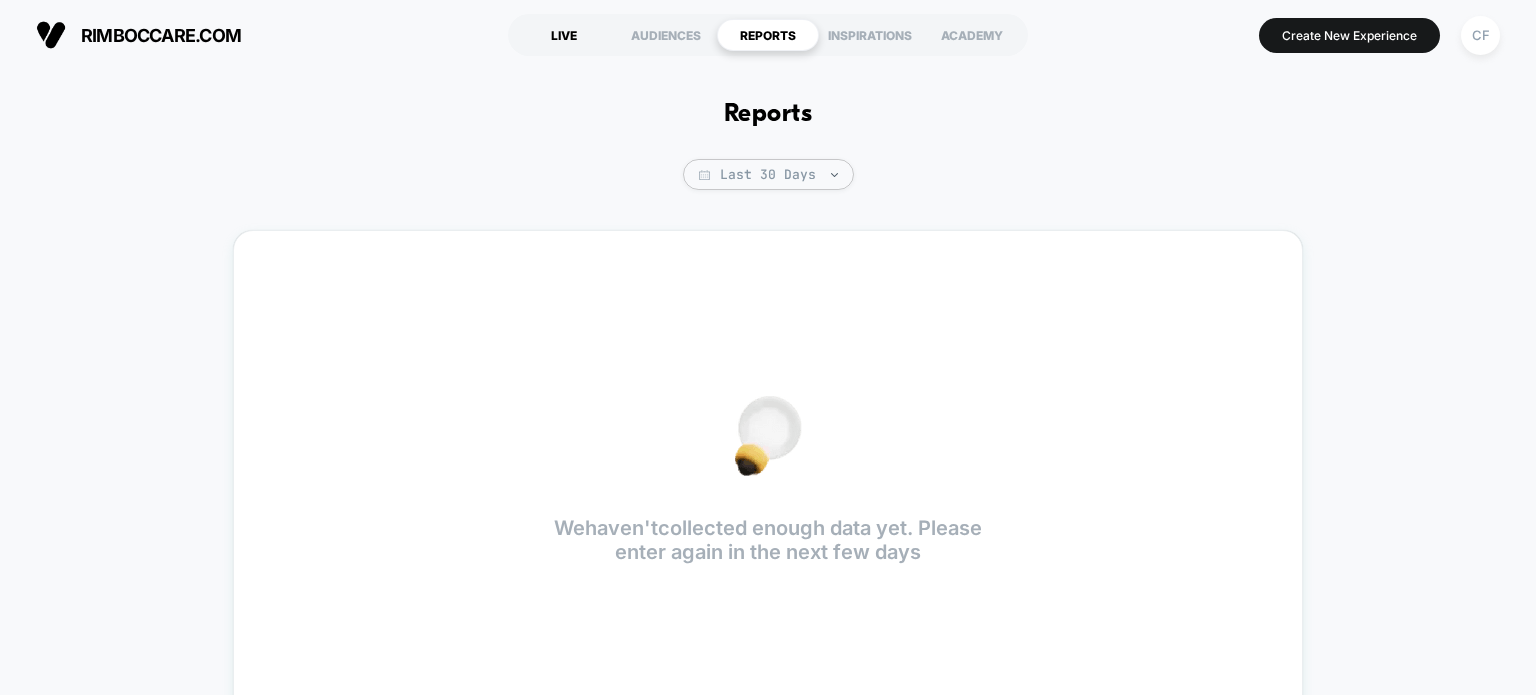 click on "LIVE" at bounding box center (564, 35) 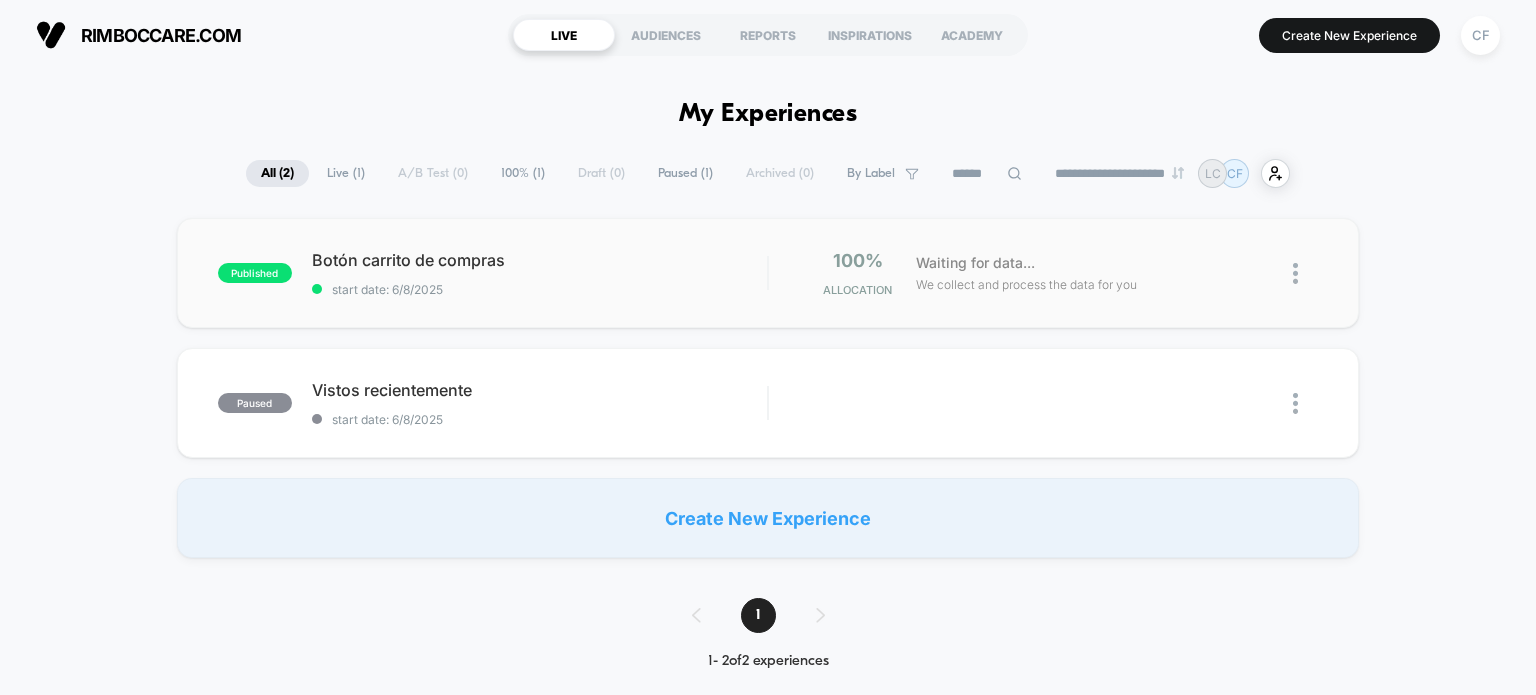 scroll, scrollTop: 0, scrollLeft: 0, axis: both 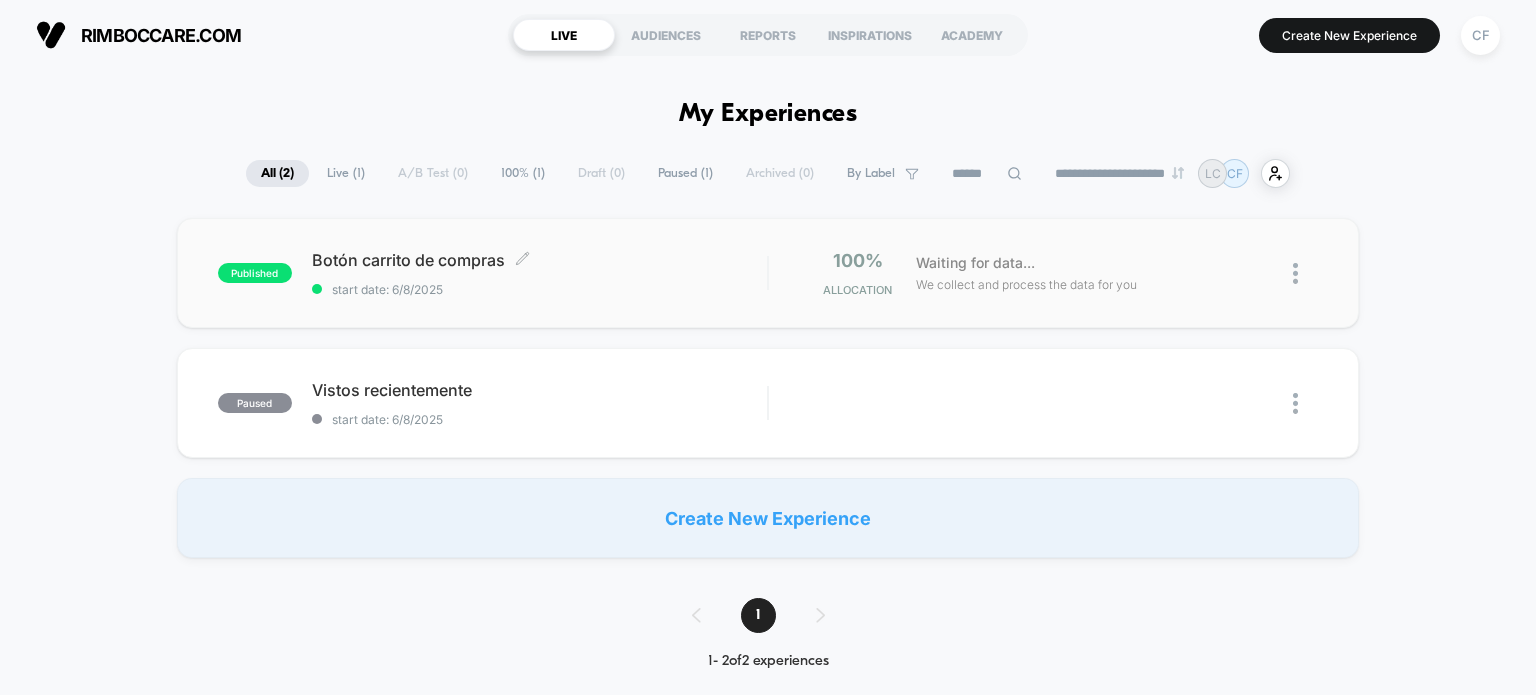 click on "start date: 6/8/2025" at bounding box center [540, 289] 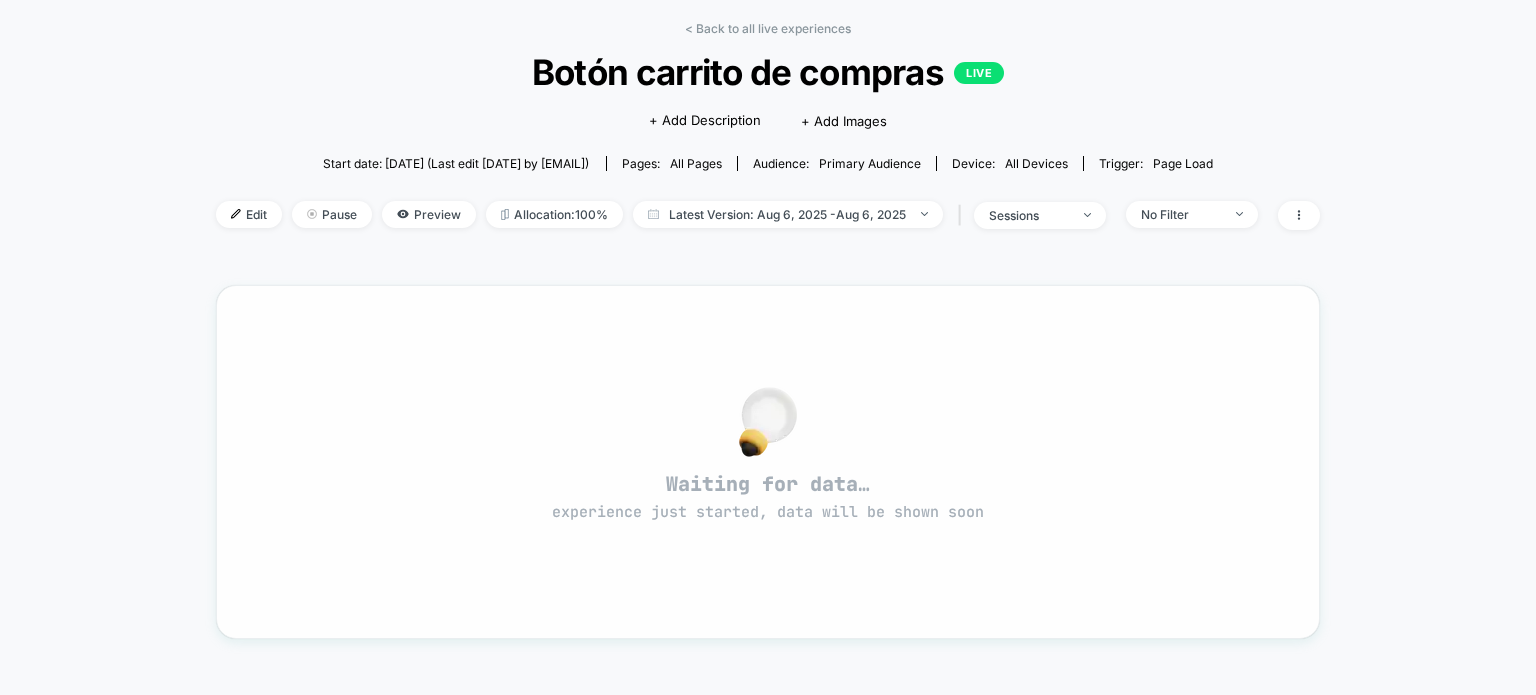scroll, scrollTop: 0, scrollLeft: 0, axis: both 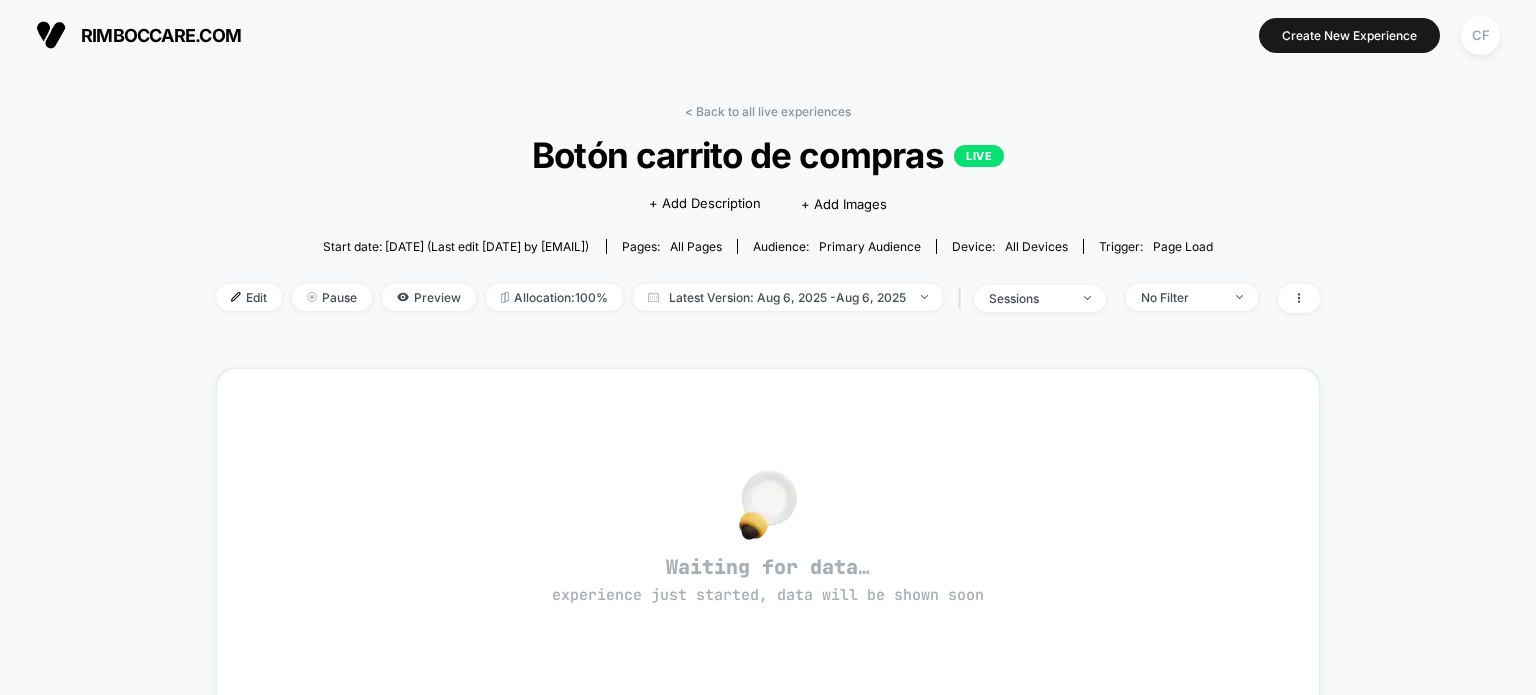click on "rimboccare.com Create New Experience CF" at bounding box center [768, 35] 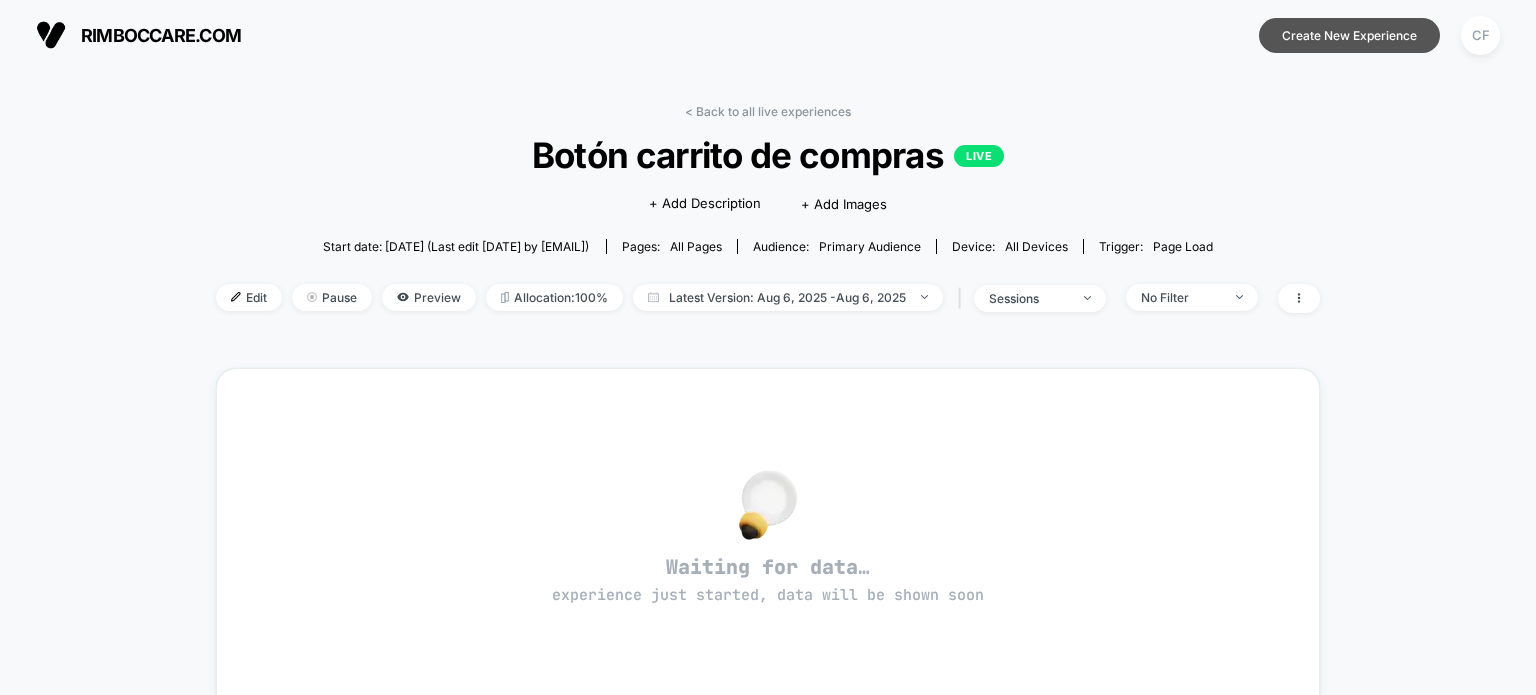 click on "Create New Experience" at bounding box center (1349, 35) 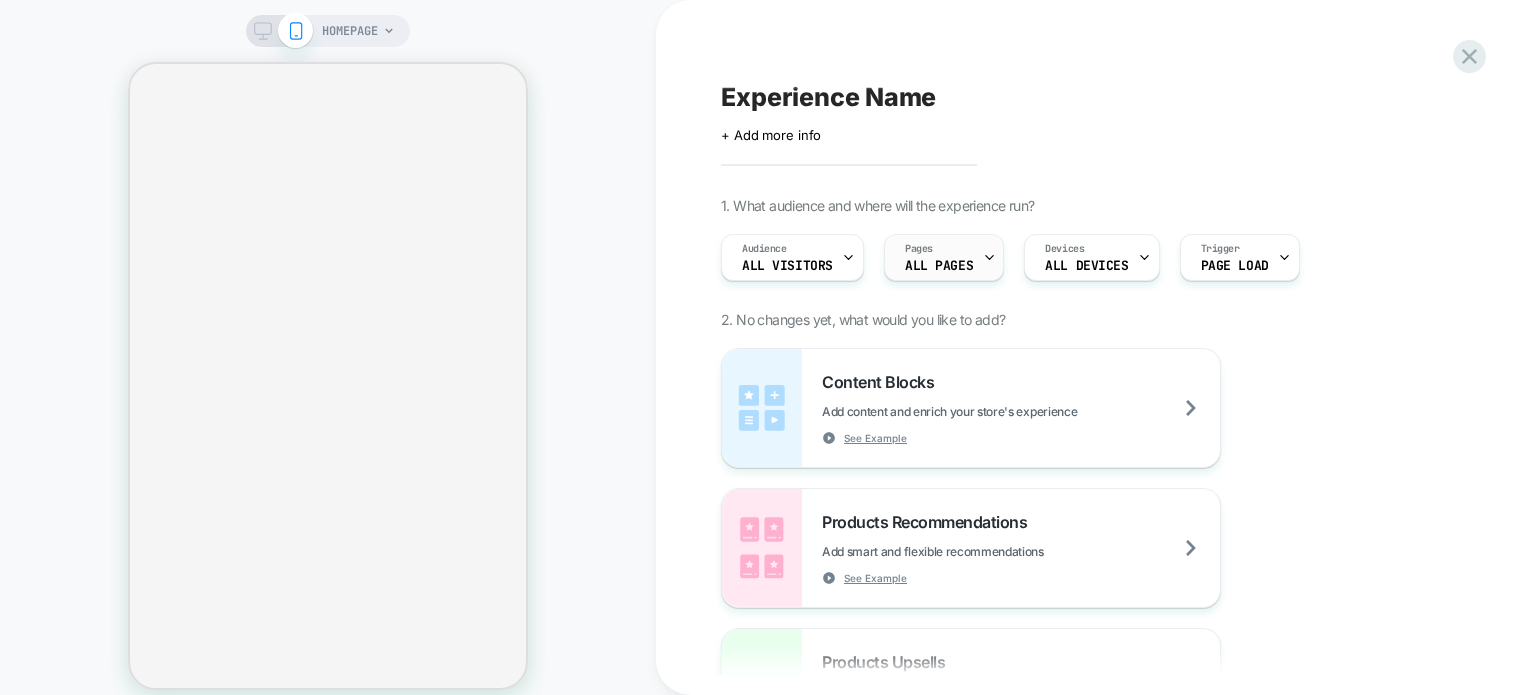 click on "Pages ALL PAGES" at bounding box center (939, 257) 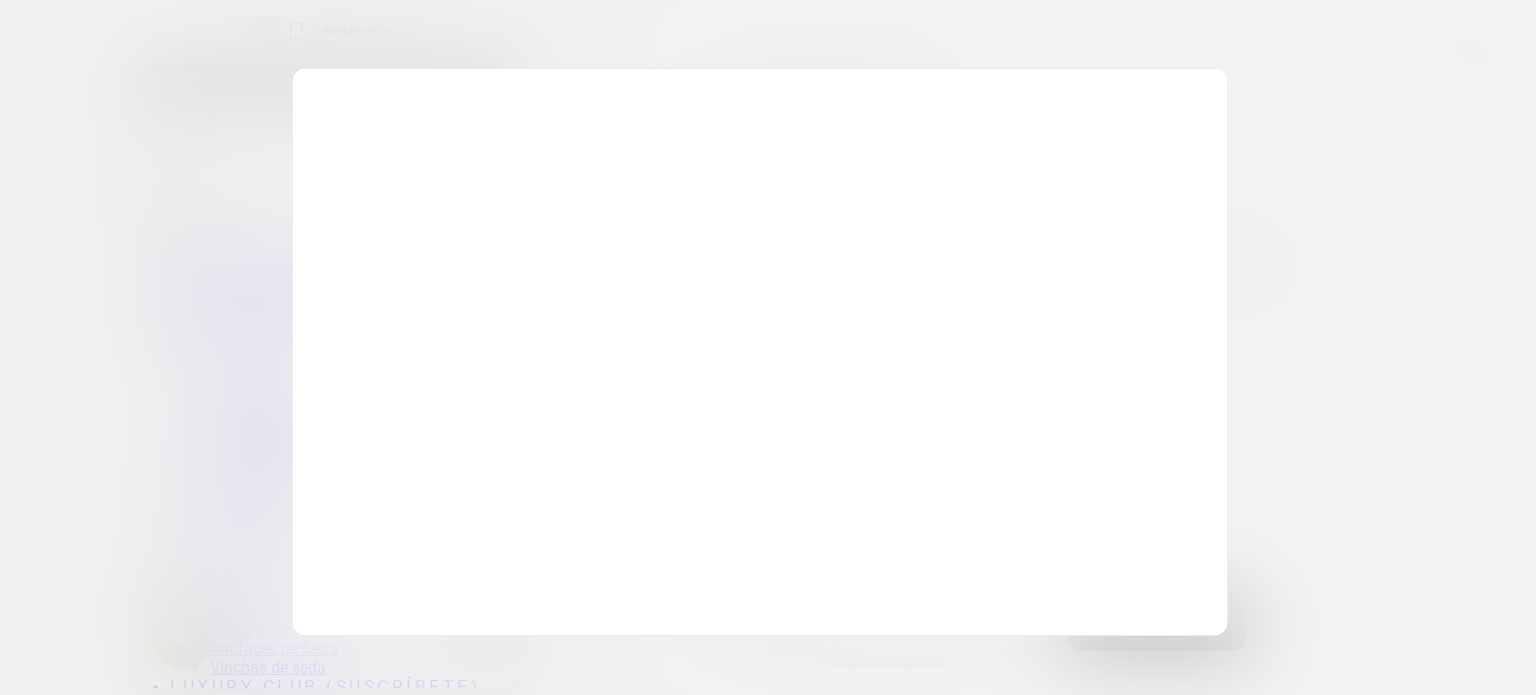 scroll, scrollTop: 0, scrollLeft: 0, axis: both 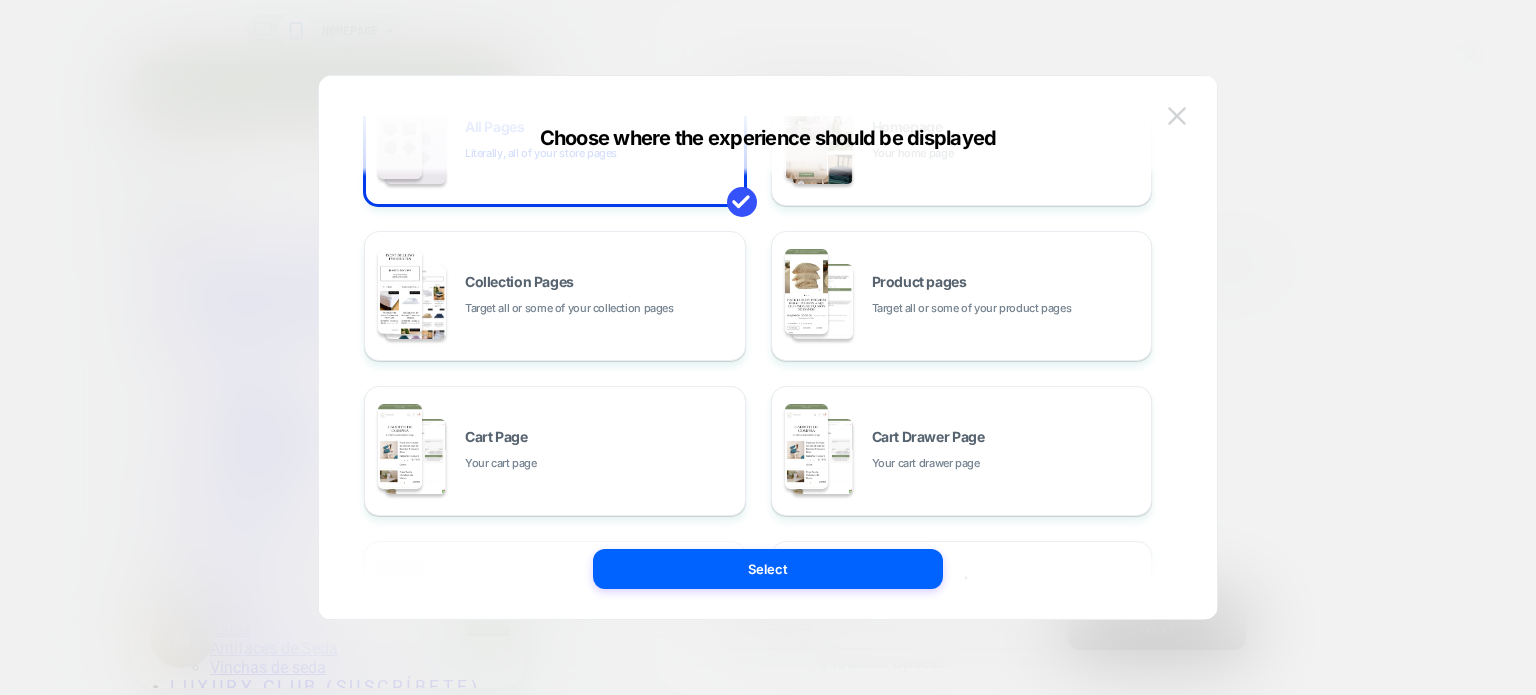 click at bounding box center (1177, 116) 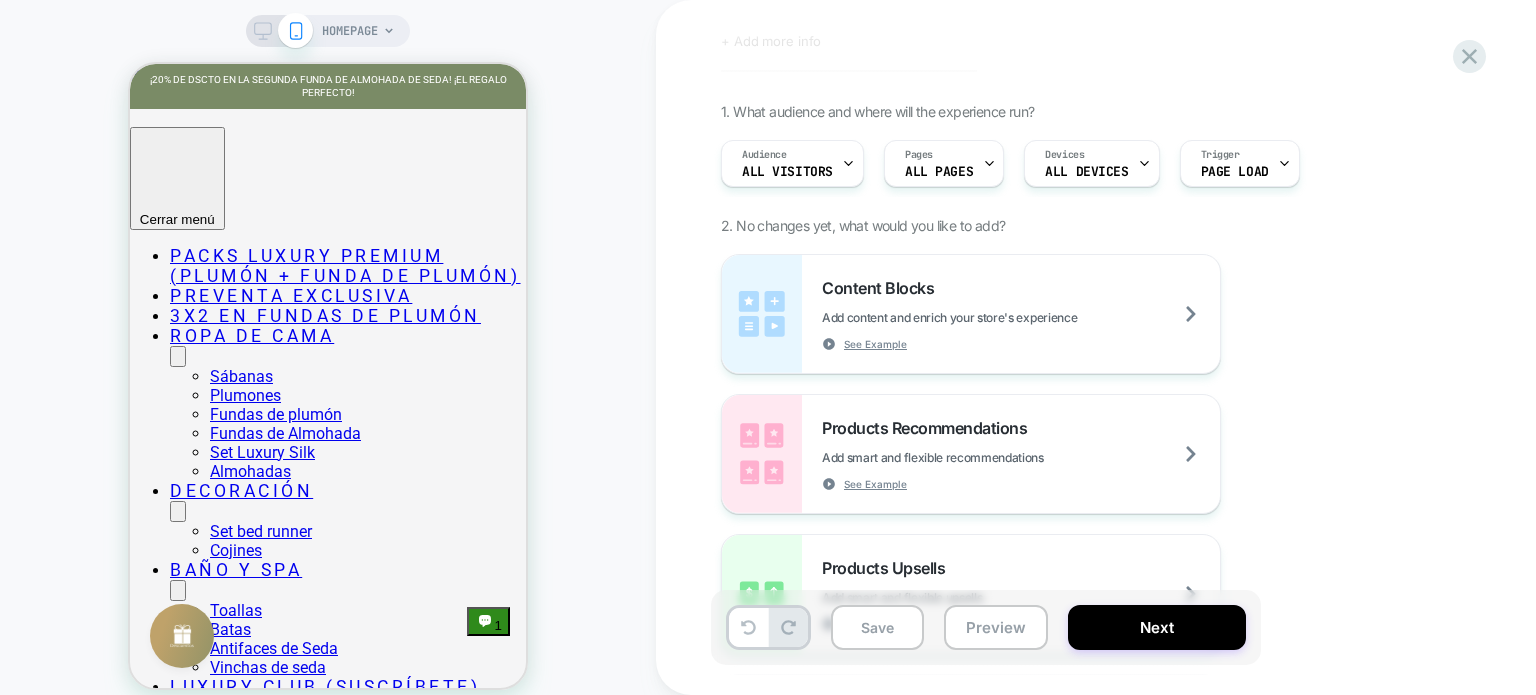 scroll, scrollTop: 0, scrollLeft: 0, axis: both 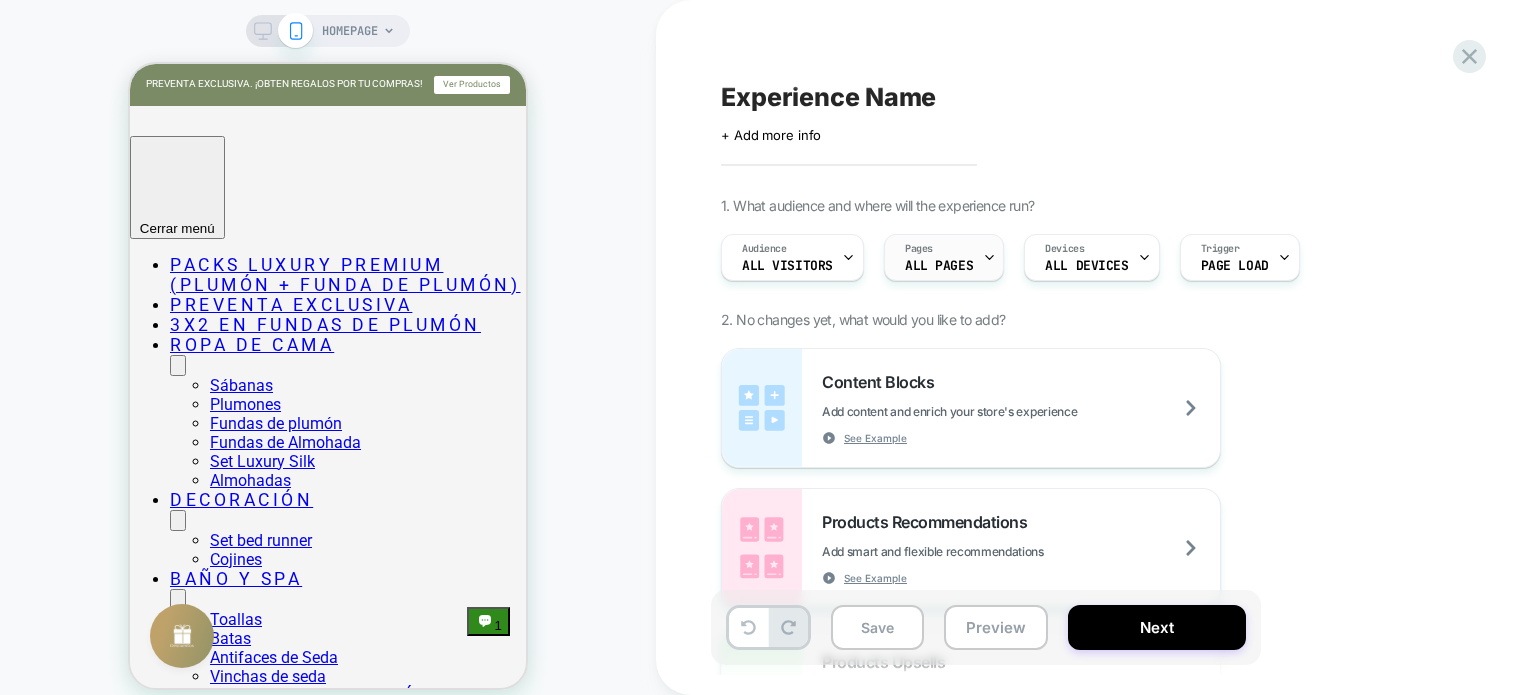 click on "ALL PAGES" at bounding box center [939, 266] 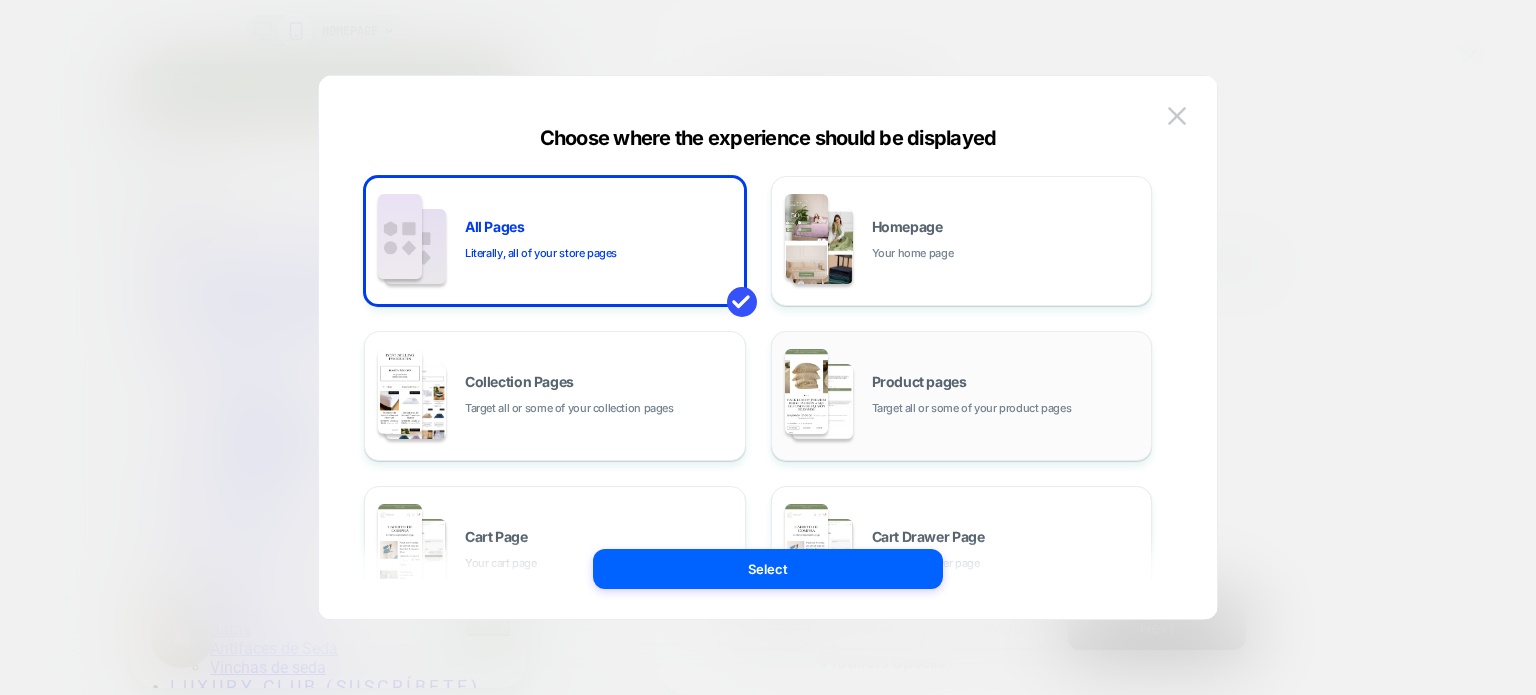 click on "Product pages Target all or some of your product pages" at bounding box center [1007, 396] 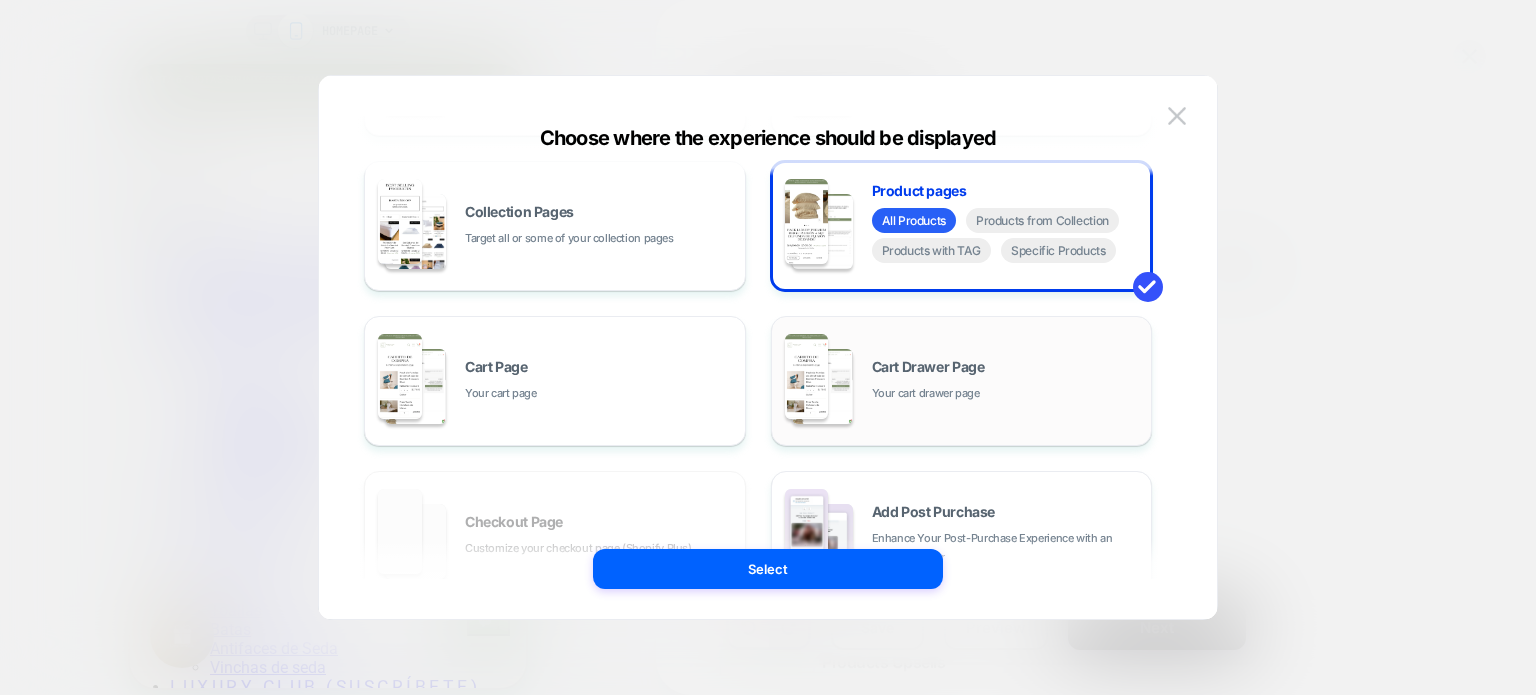 scroll, scrollTop: 200, scrollLeft: 0, axis: vertical 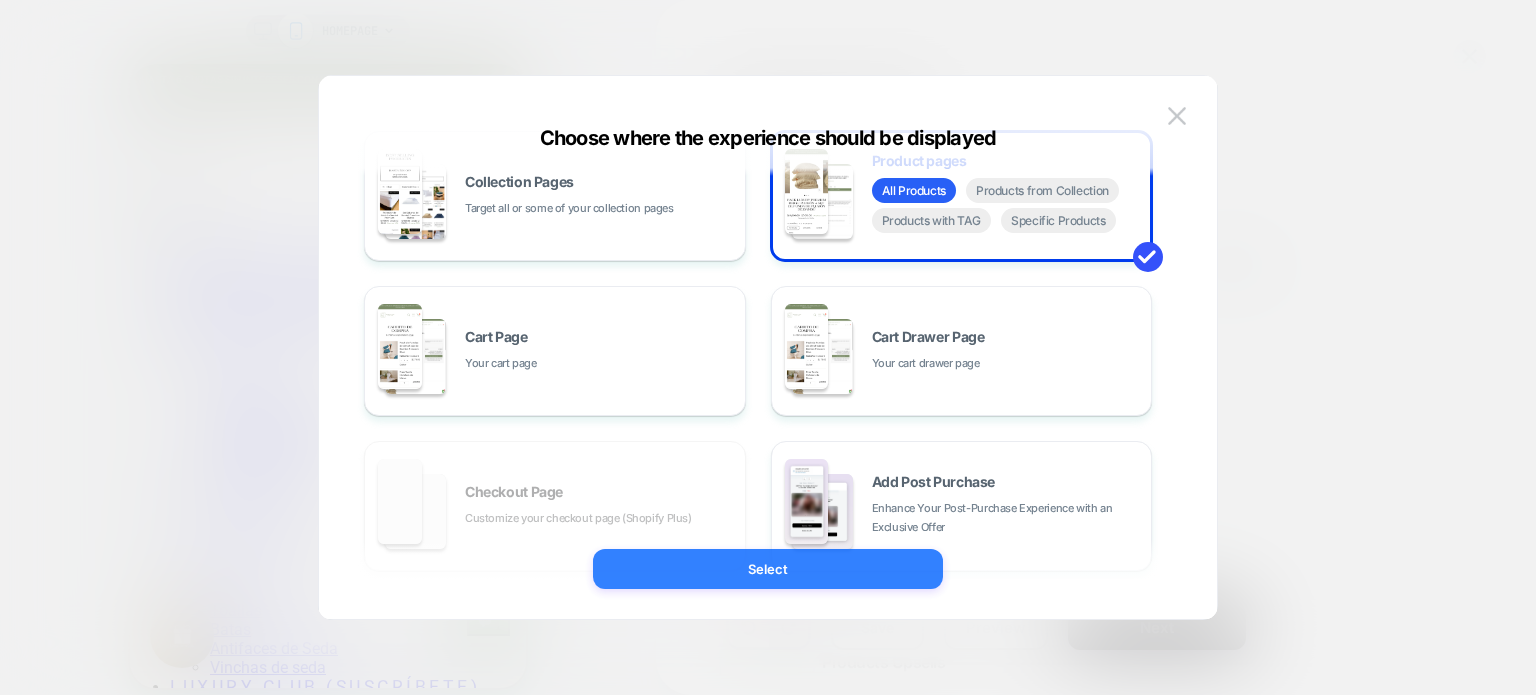 click on "Select" at bounding box center [768, 569] 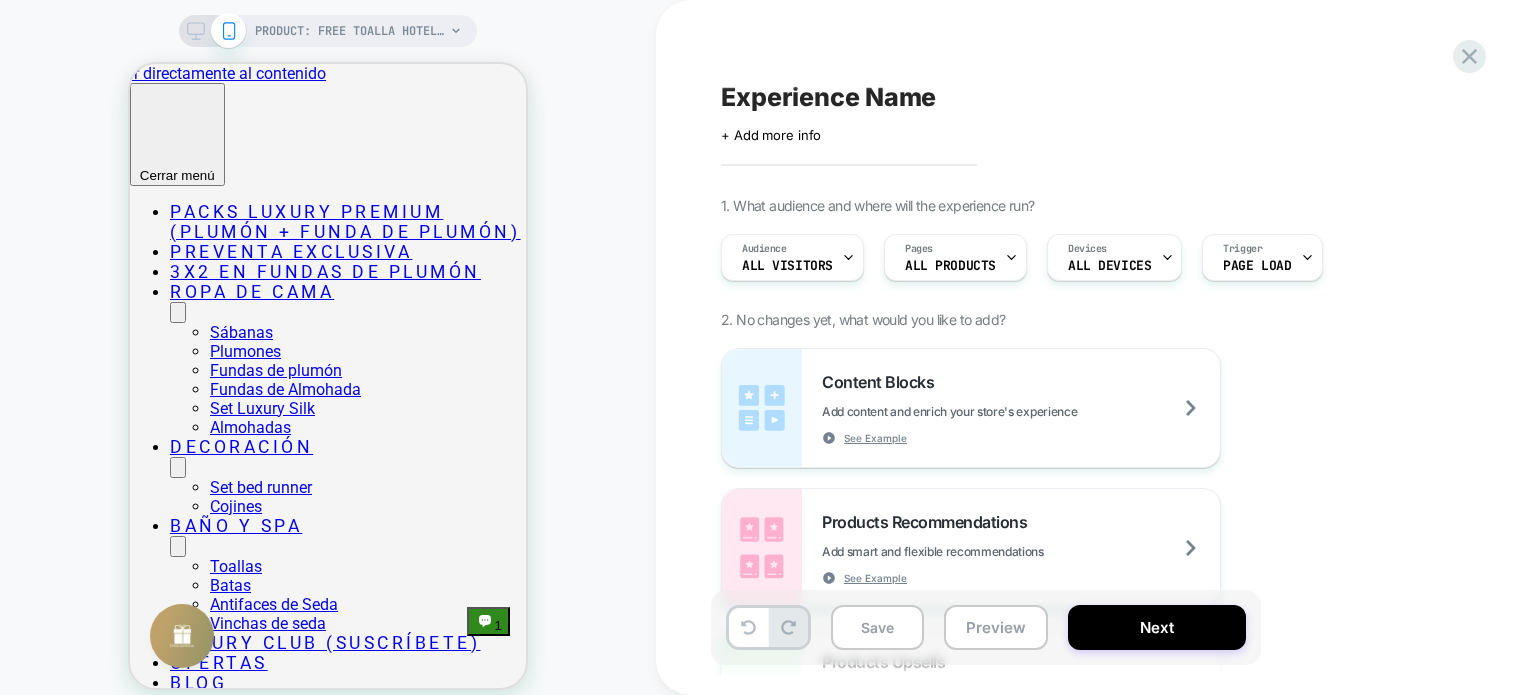 scroll, scrollTop: 0, scrollLeft: 0, axis: both 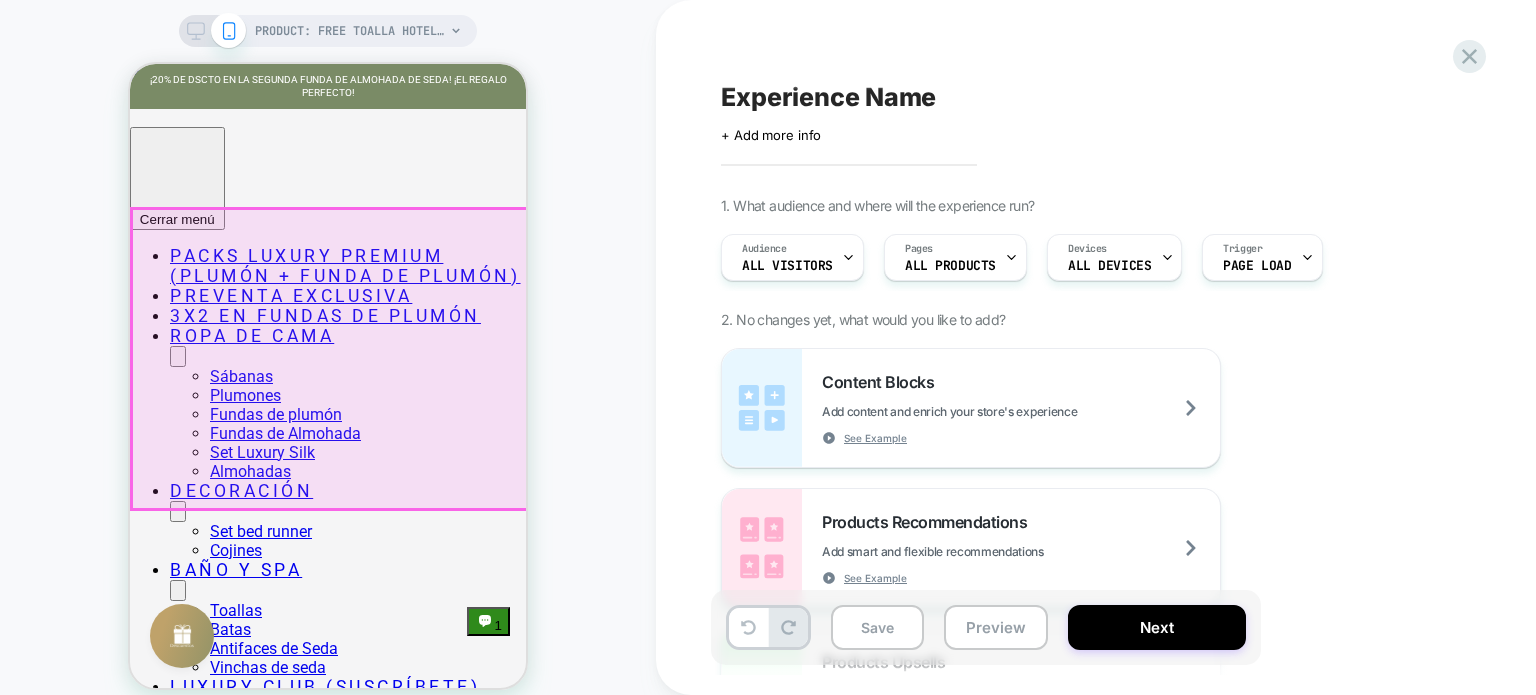 click at bounding box center (328, 2739) 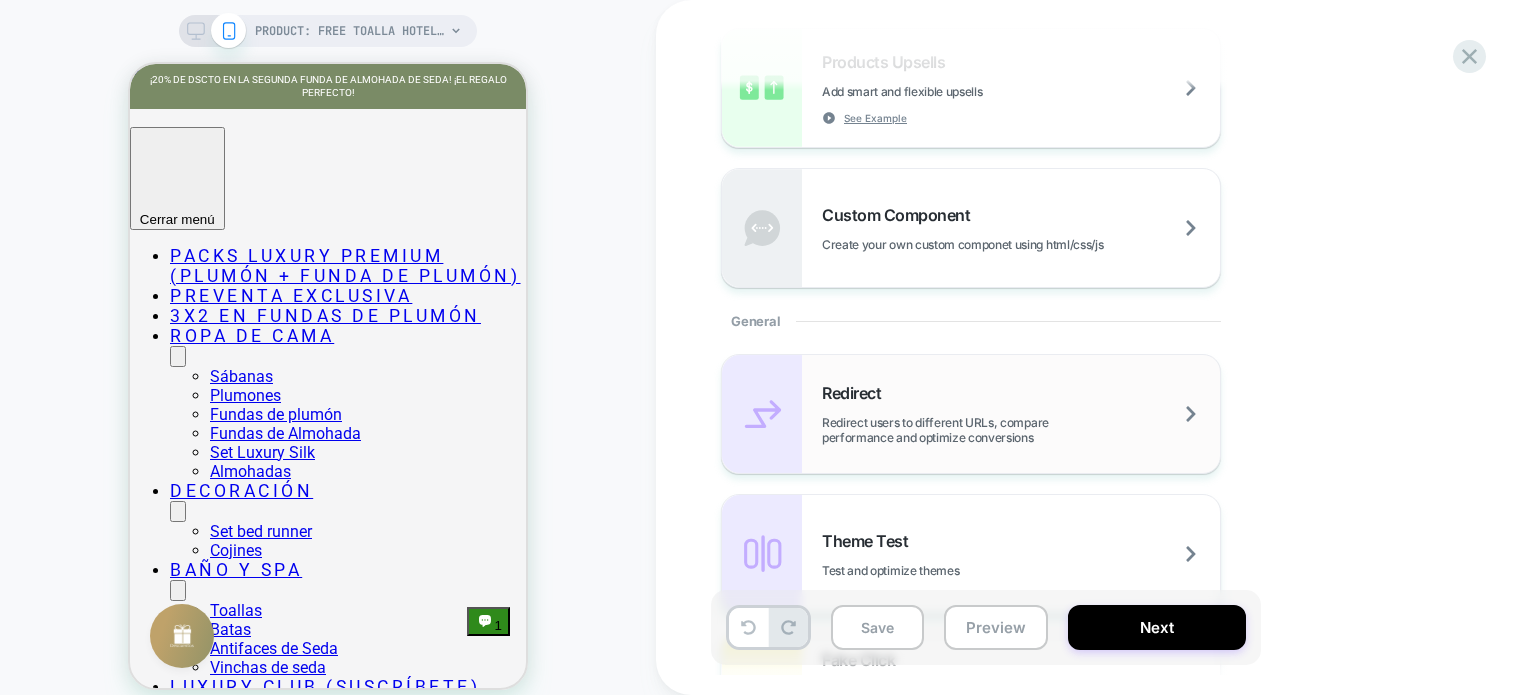 scroll, scrollTop: 0, scrollLeft: 0, axis: both 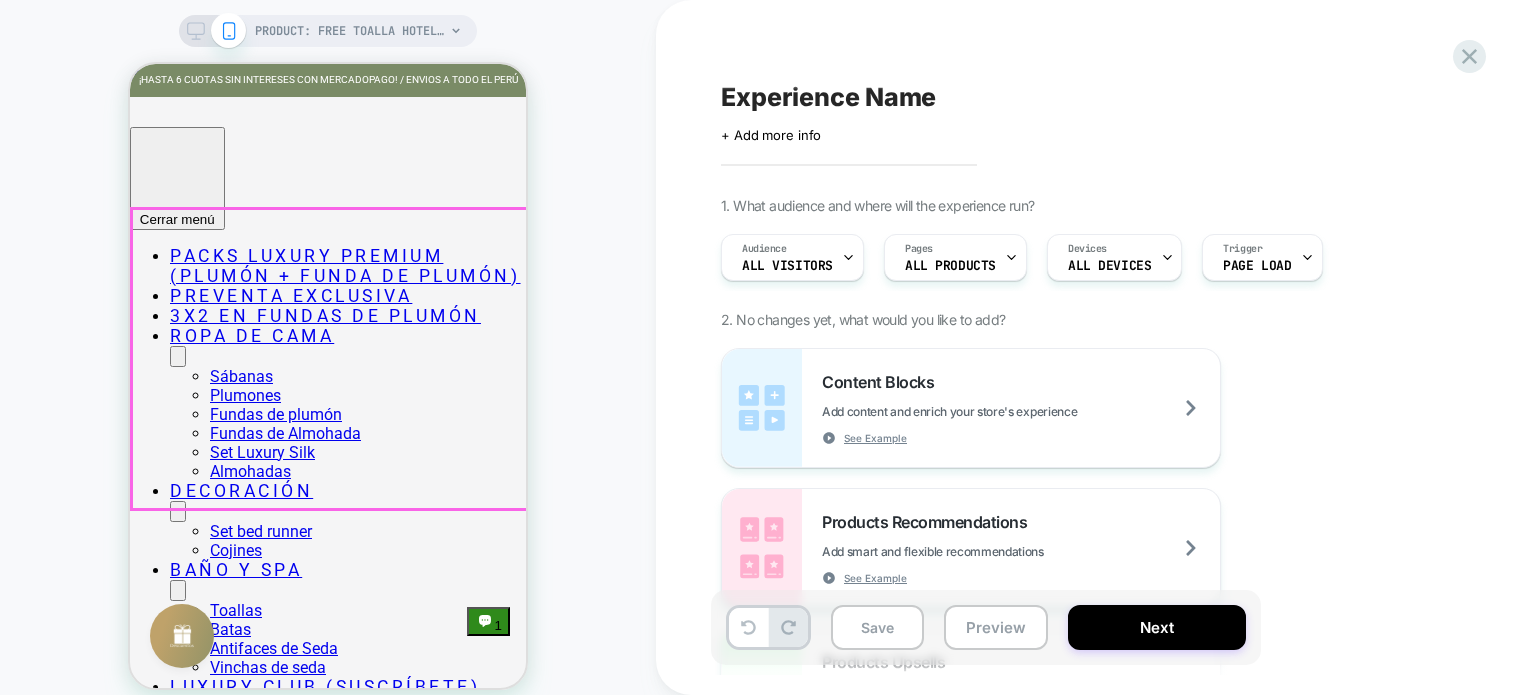 click at bounding box center [328, 2739] 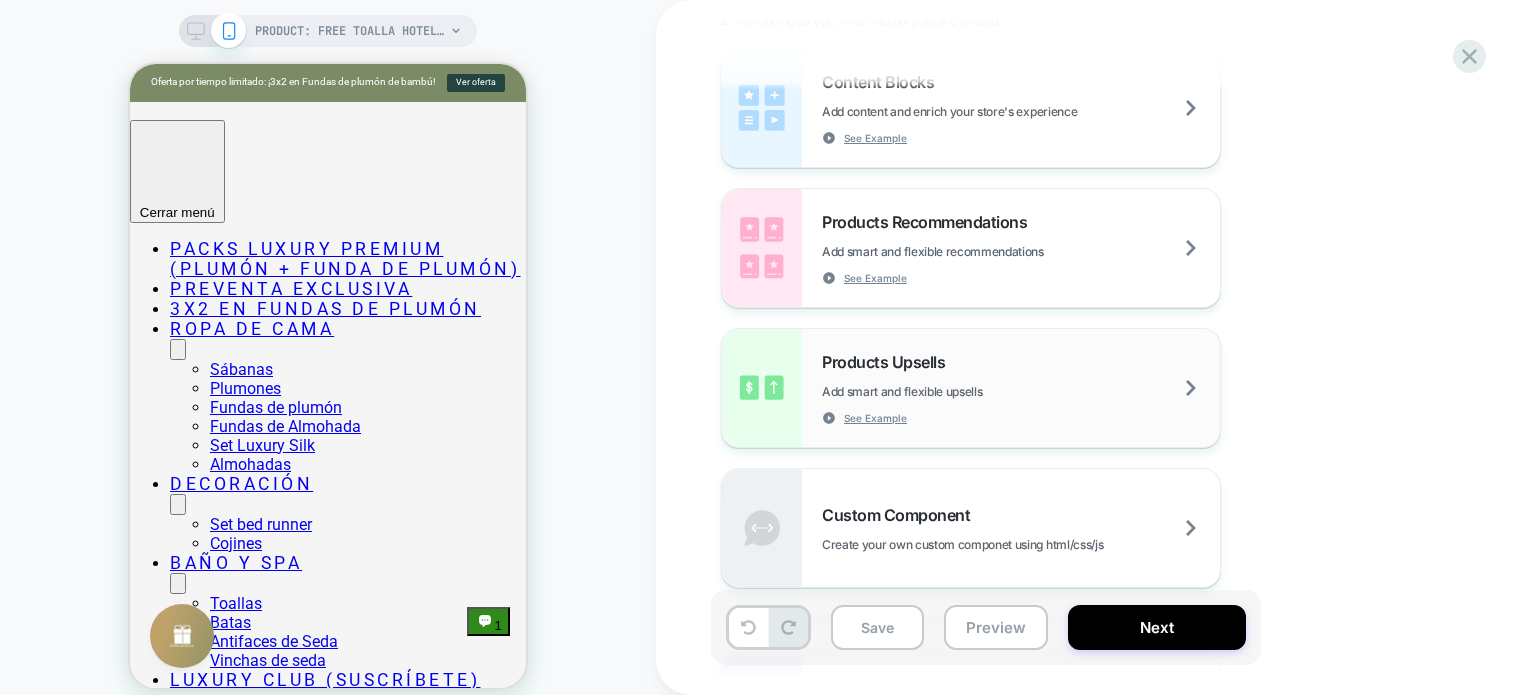 scroll, scrollTop: 500, scrollLeft: 0, axis: vertical 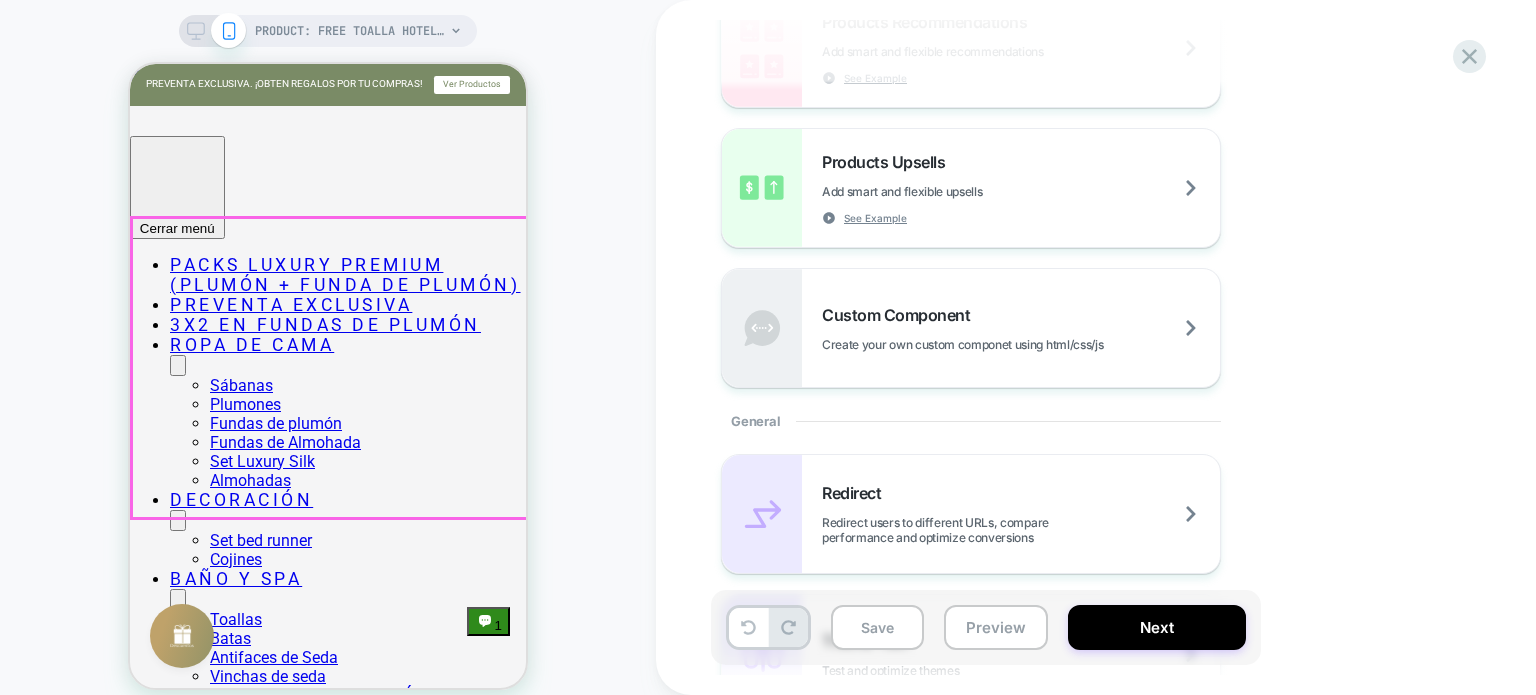 click at bounding box center (328, 2748) 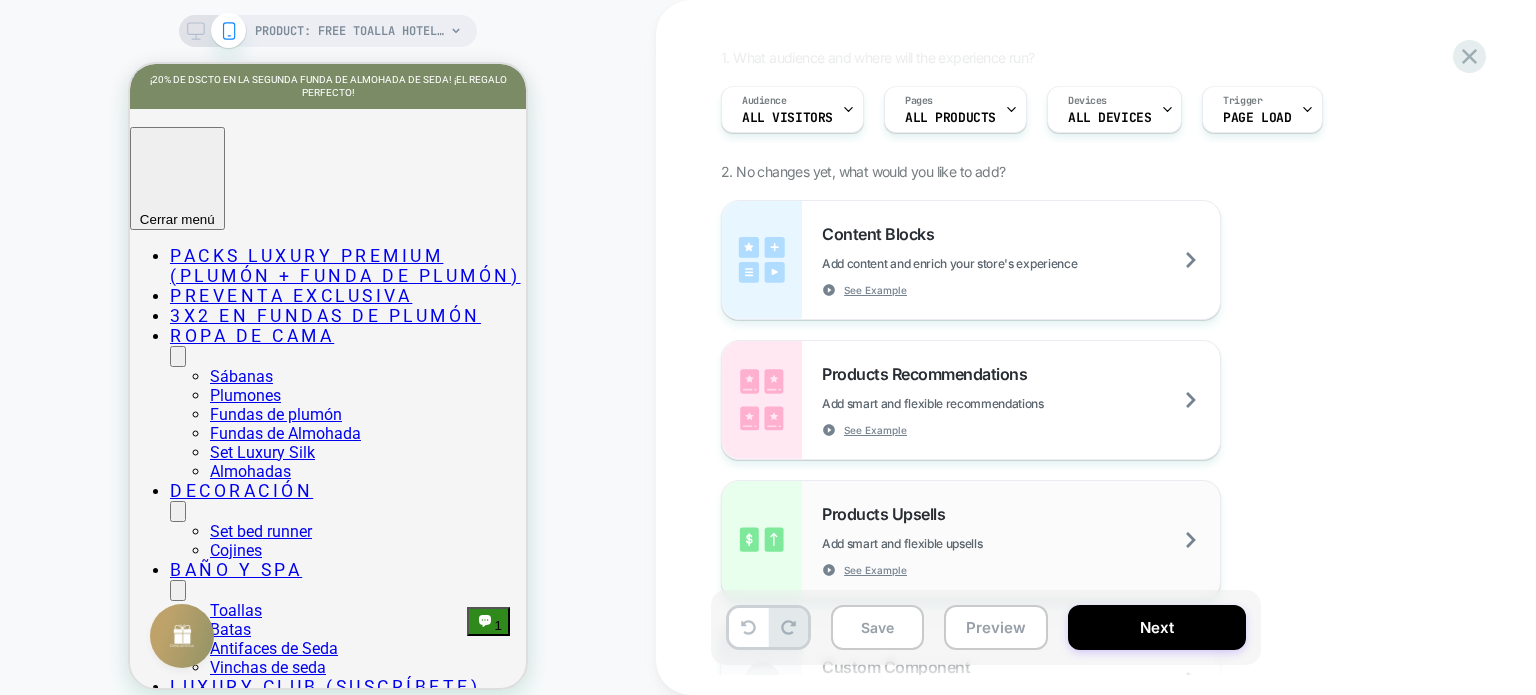 scroll, scrollTop: 0, scrollLeft: 0, axis: both 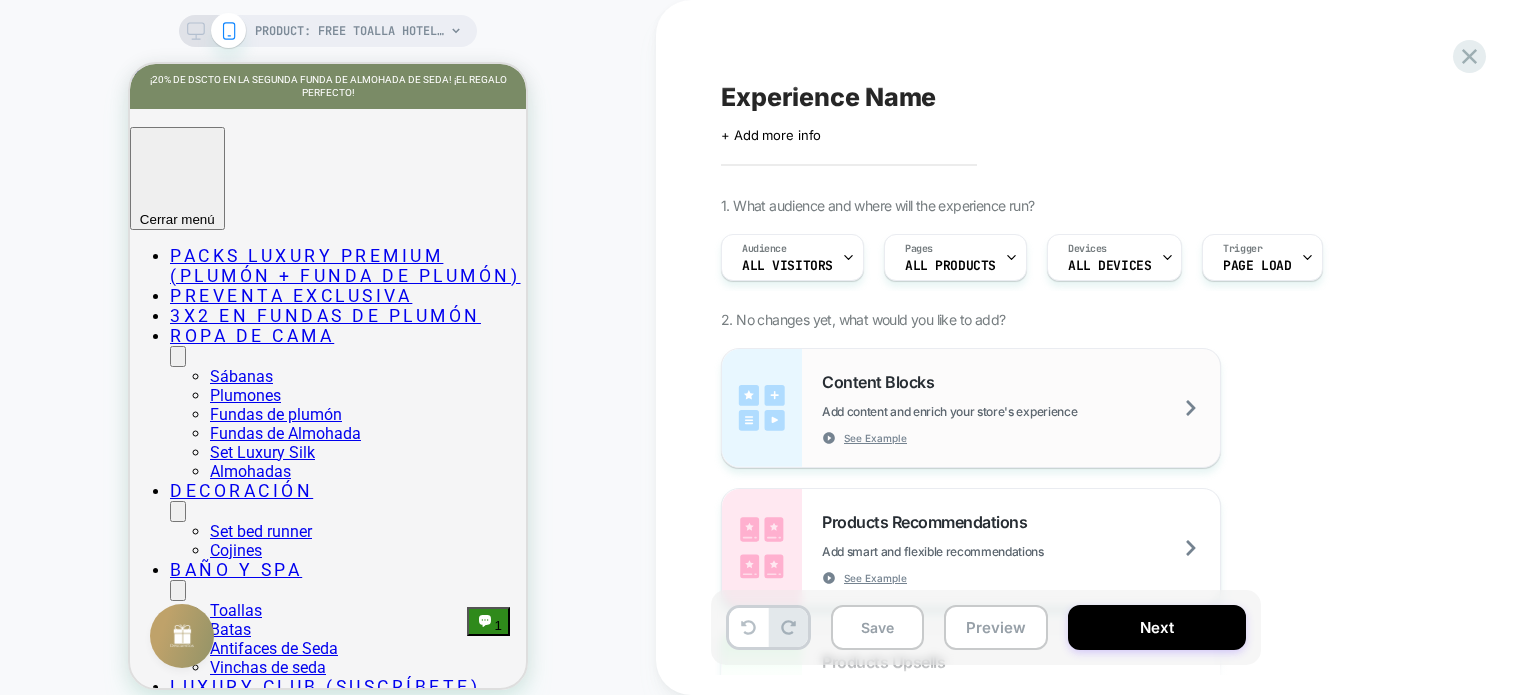 click on "Add content and enrich your store's experience" at bounding box center [999, 411] 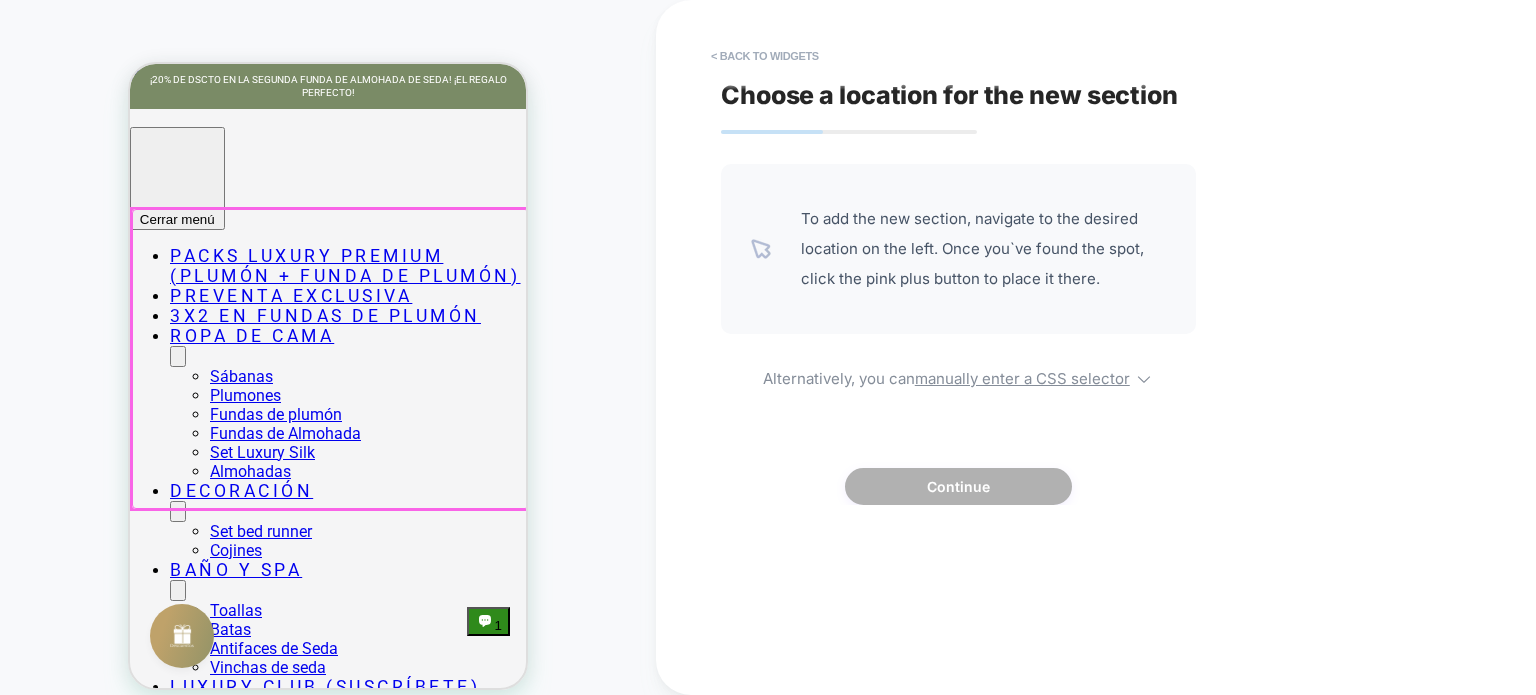 click at bounding box center (330, 359) 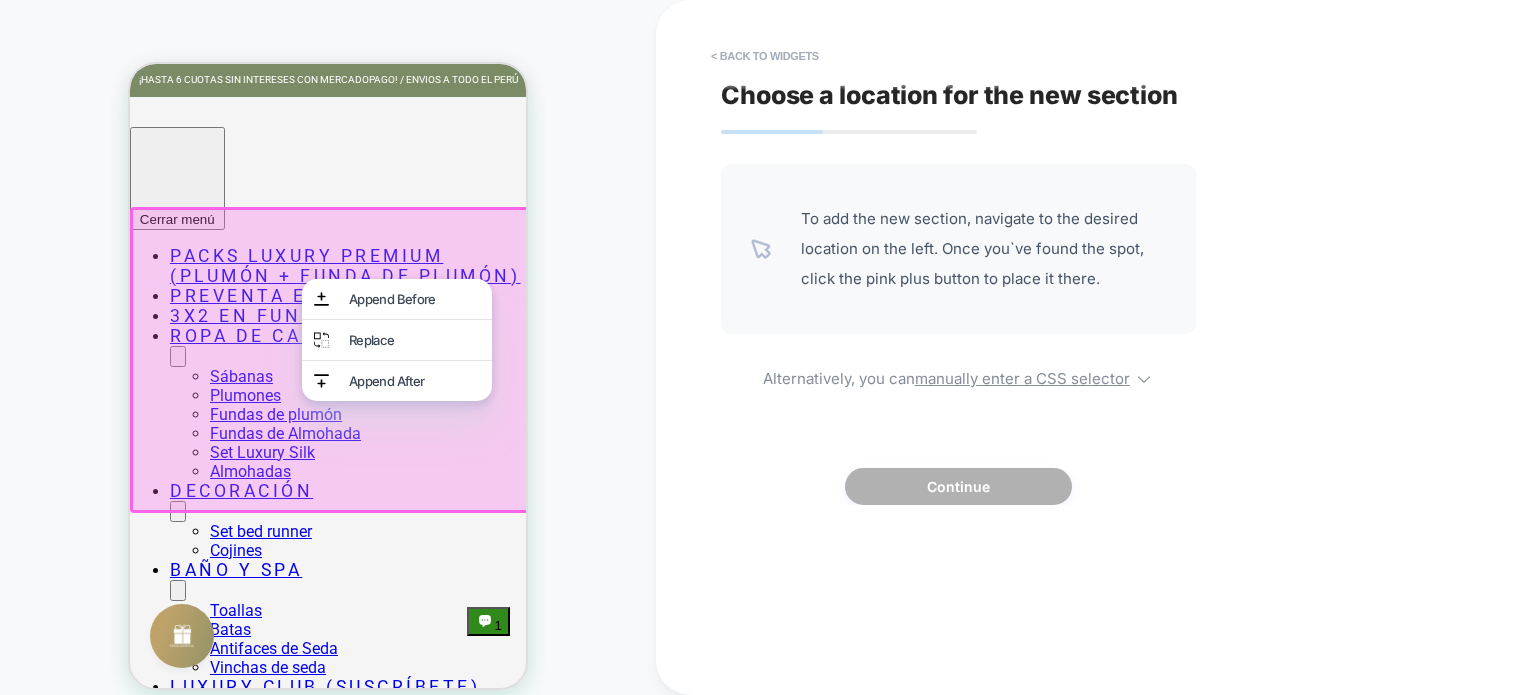 click on "PRODUCT: Free Toalla Hotelera de Mano [docapp gift blanca] PRODUCT: Free Toalla Hotelera de Mano [docapp gift blanca]" at bounding box center (328, 360) 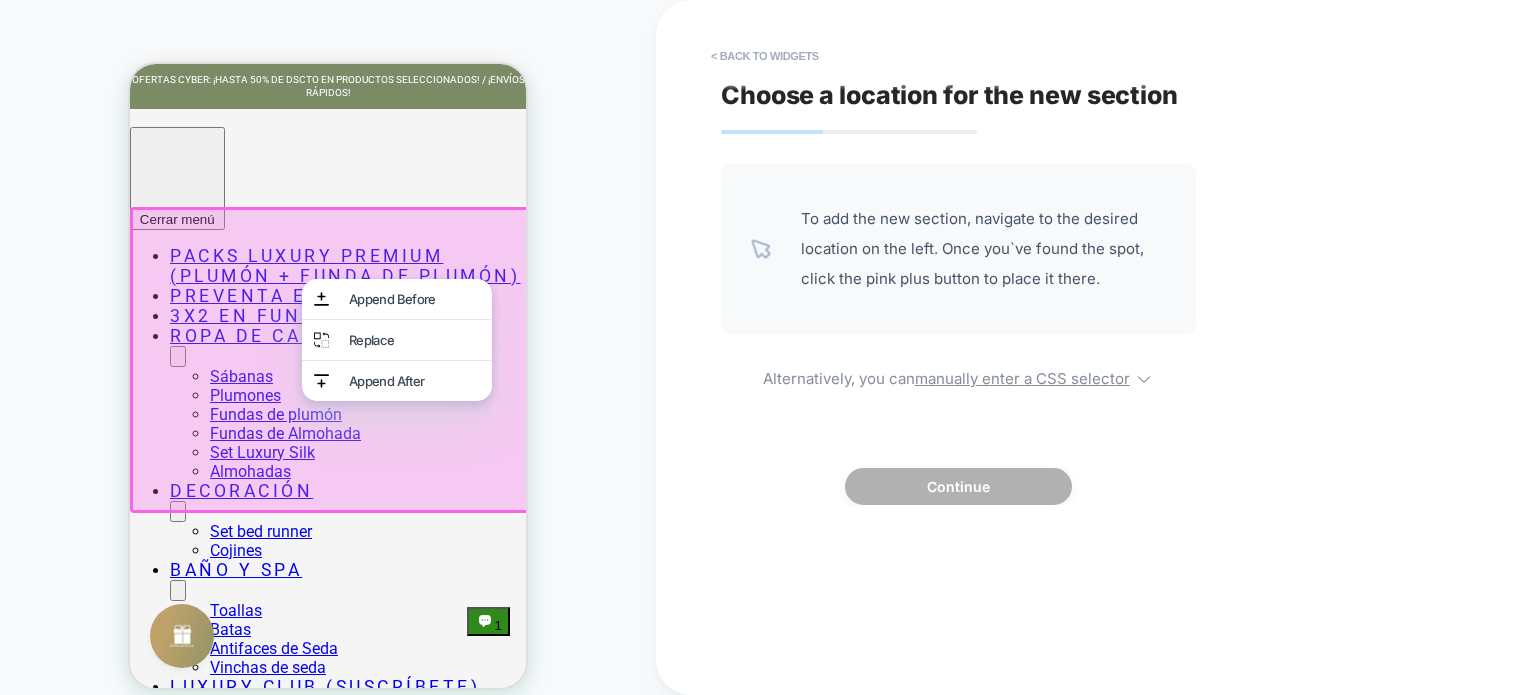 click on "To add the new section, navigate to the desired location on the
left. Once you`ve found the spot, click the pink plus button to
place it there. Alternatively, you can  manually enter a CSS selector   Continue" at bounding box center (958, 334) 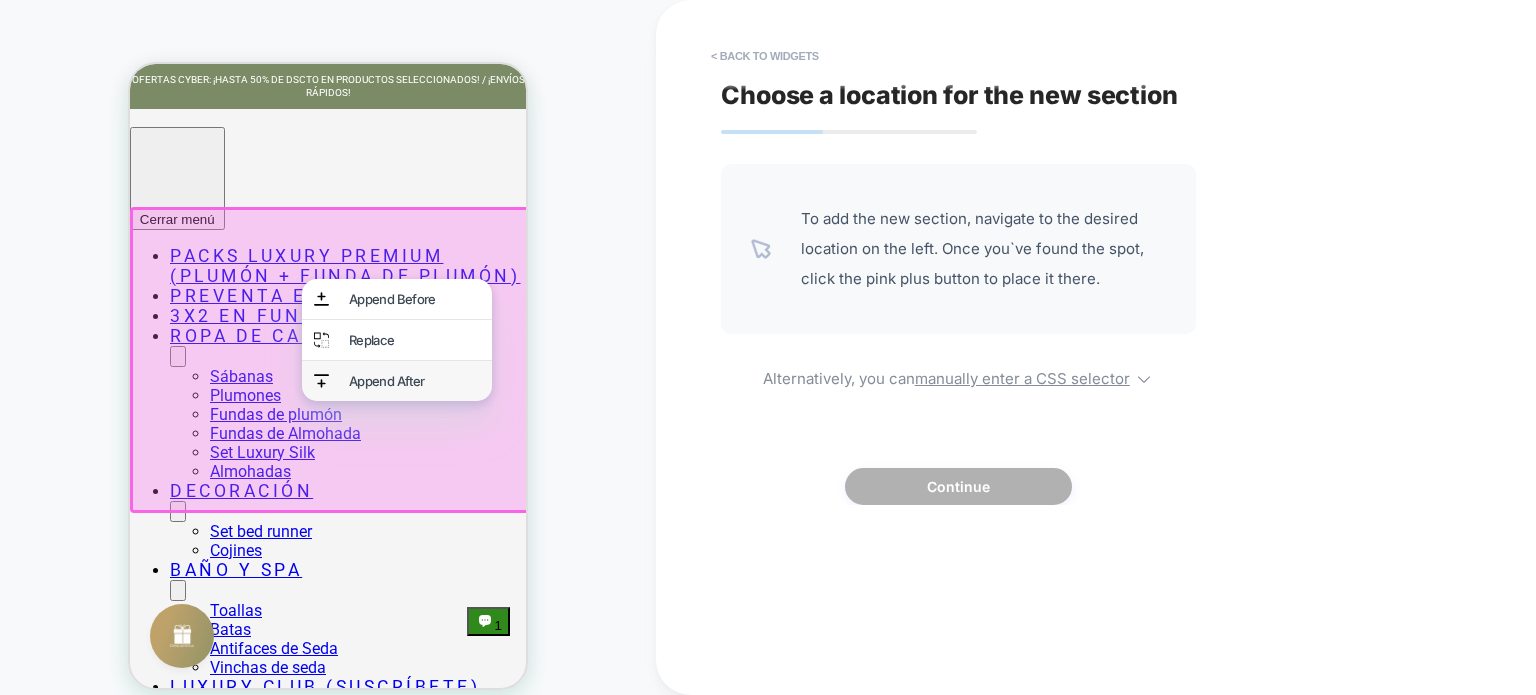 click on "Append After" at bounding box center (414, 381) 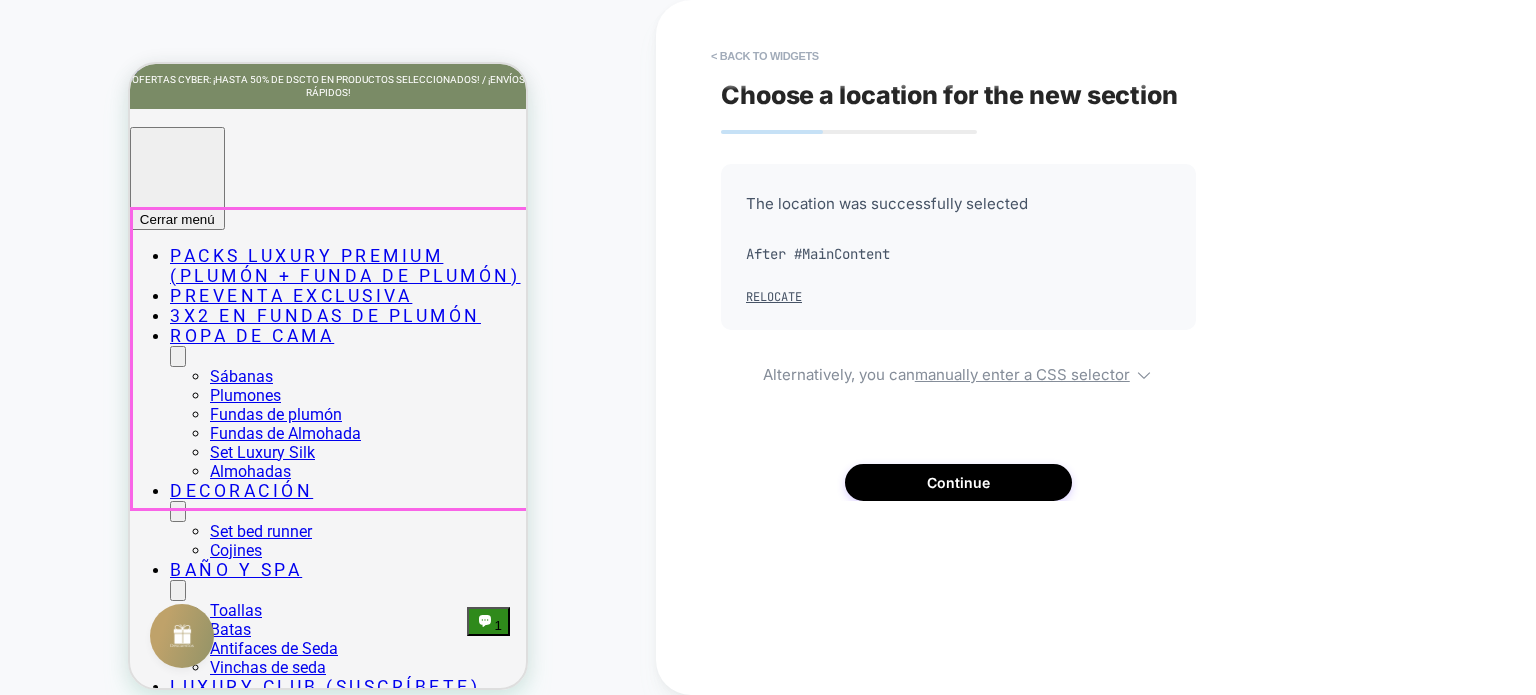 scroll, scrollTop: 146, scrollLeft: 0, axis: vertical 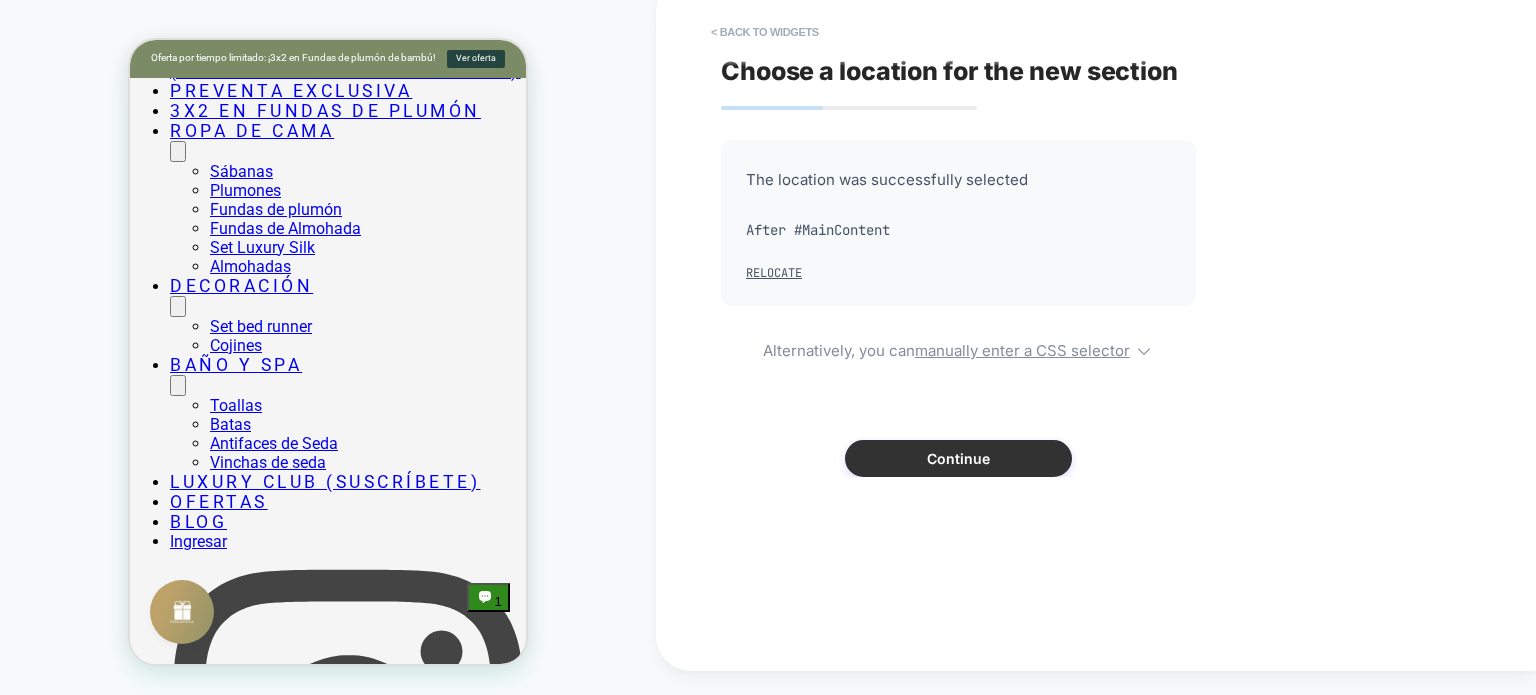 click on "Continue" at bounding box center (958, 458) 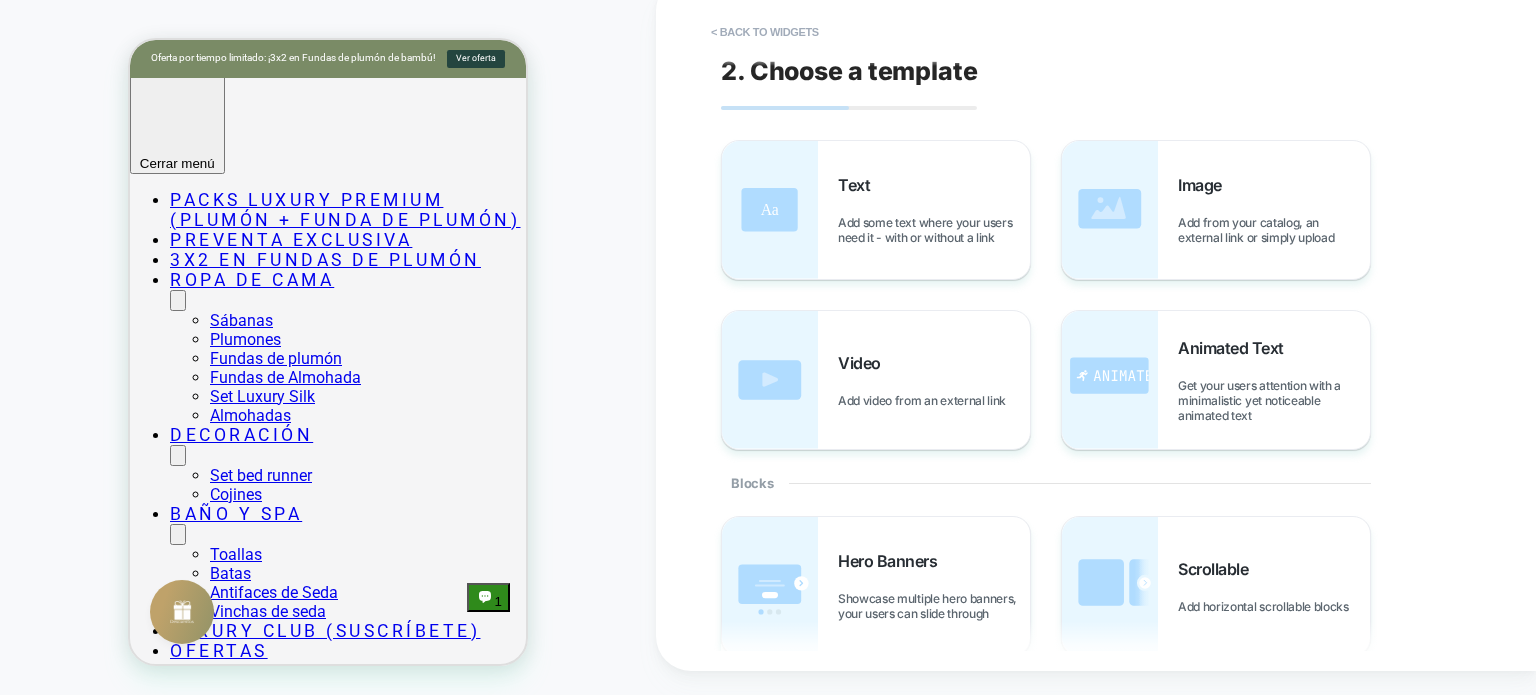 scroll, scrollTop: 2, scrollLeft: 0, axis: vertical 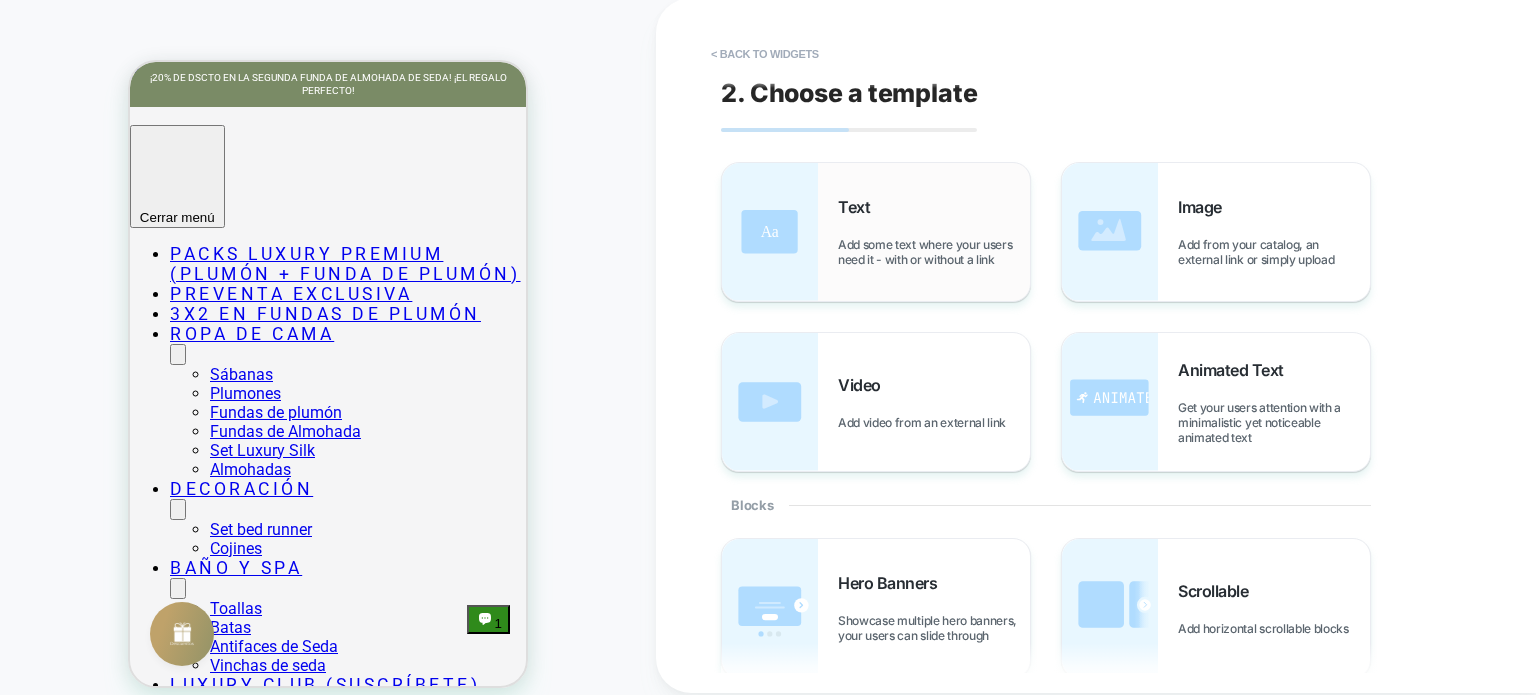 click on "Text Add some text where your users need it - with or without a link" at bounding box center (934, 232) 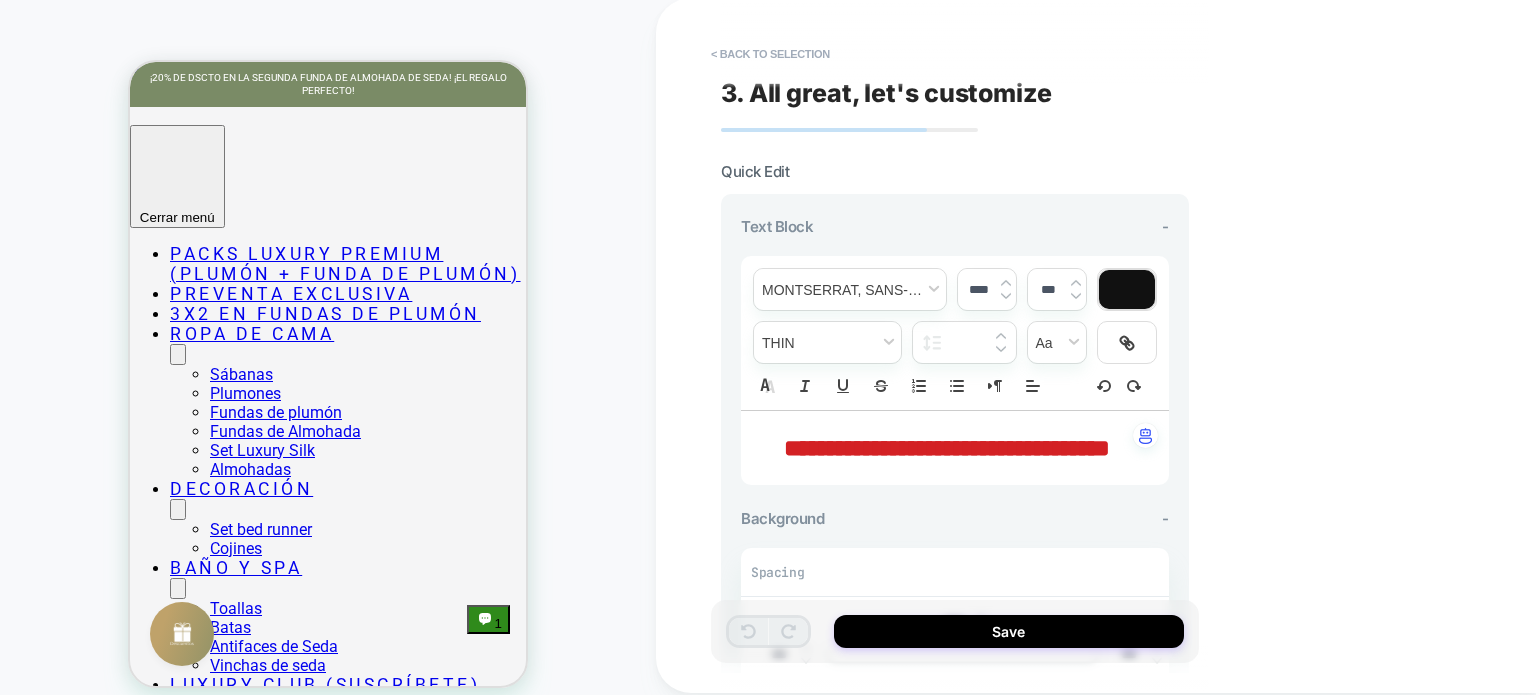 click on "**********" at bounding box center [947, 448] 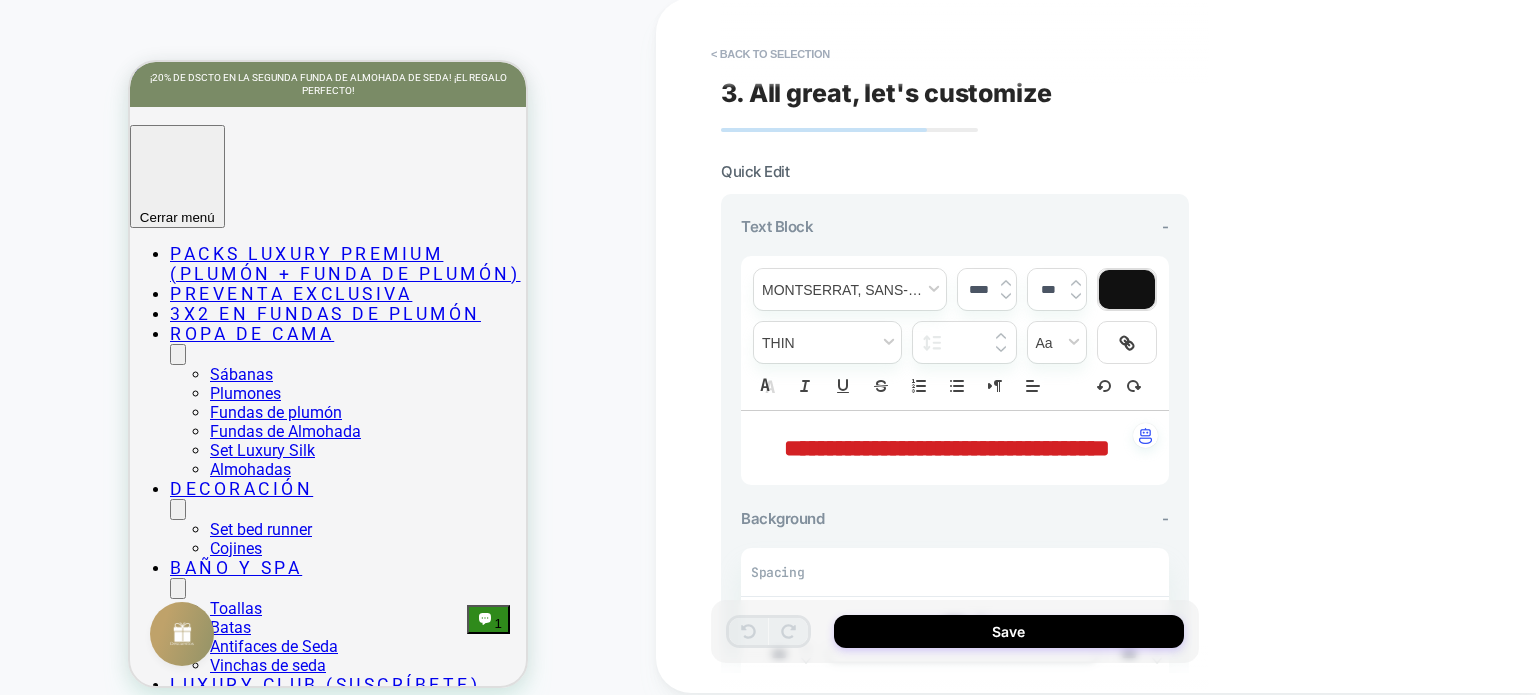 click on "**********" at bounding box center (947, 448) 